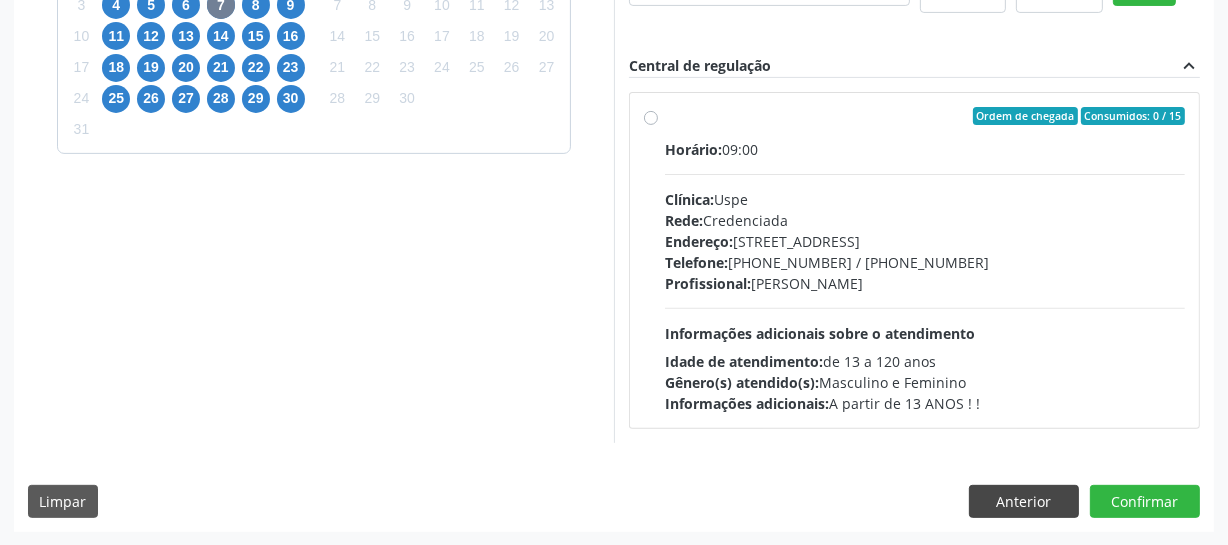 drag, startPoint x: 1019, startPoint y: 479, endPoint x: 1011, endPoint y: 510, distance: 32.01562 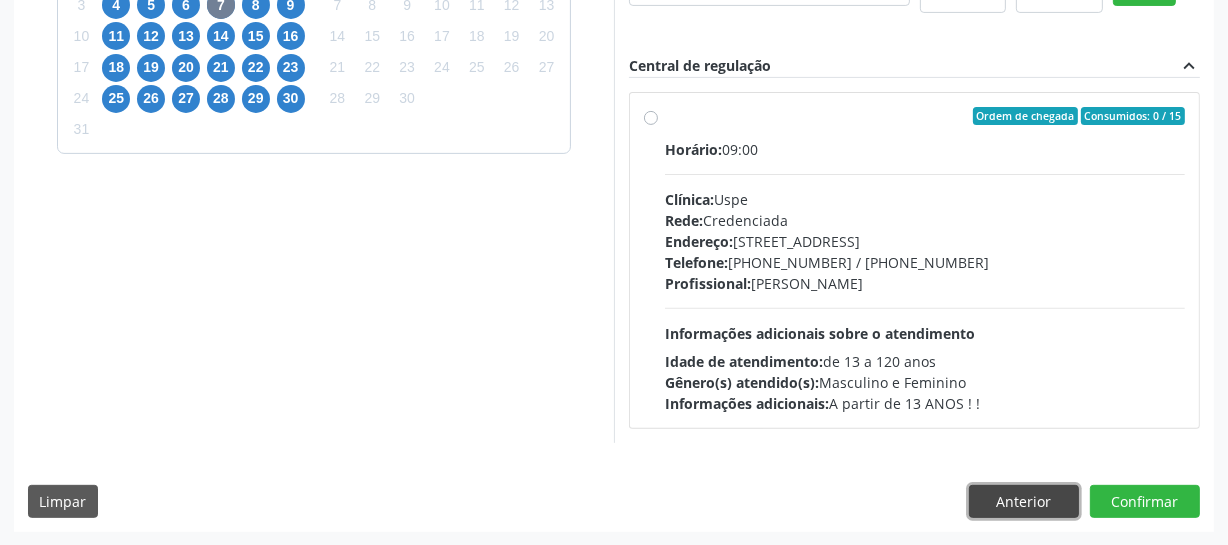 click on "Anterior" at bounding box center [1024, 502] 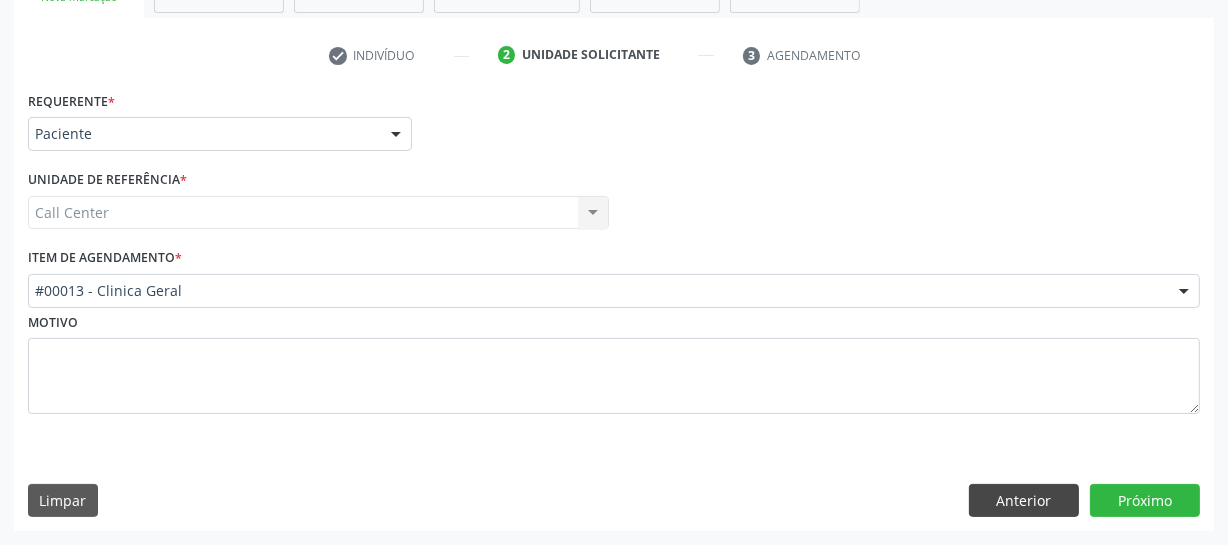 scroll, scrollTop: 348, scrollLeft: 0, axis: vertical 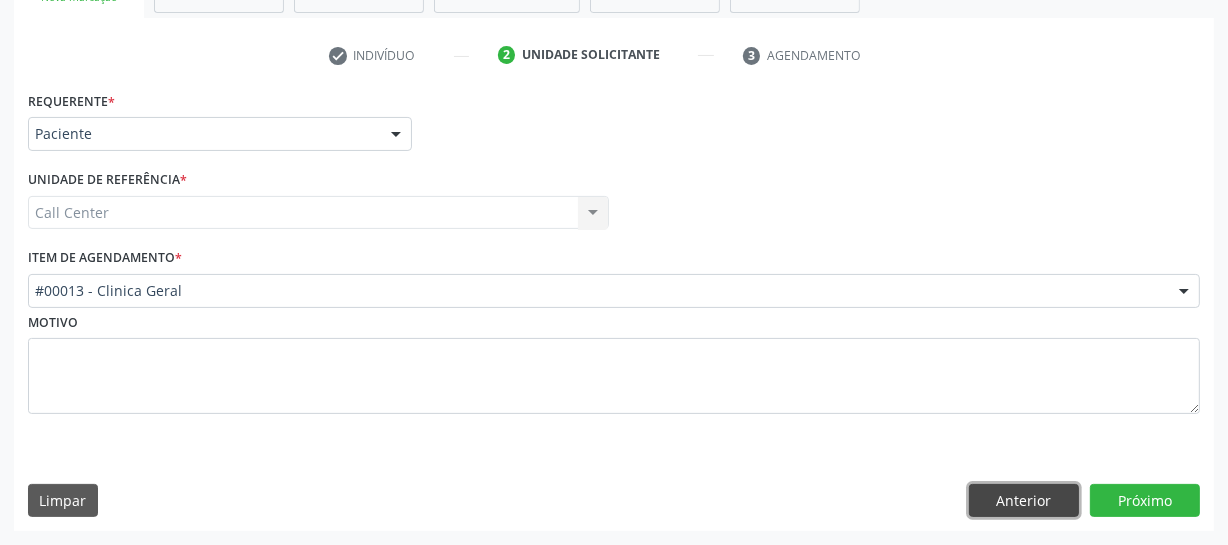 click on "Anterior" at bounding box center (1024, 501) 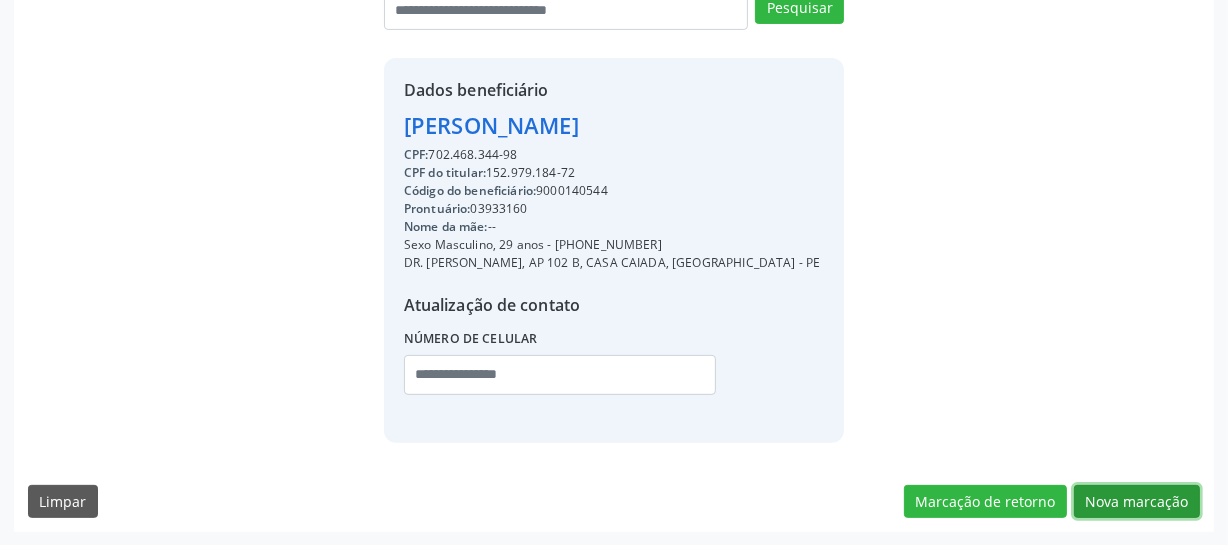 click on "Nova marcação" at bounding box center [1137, 502] 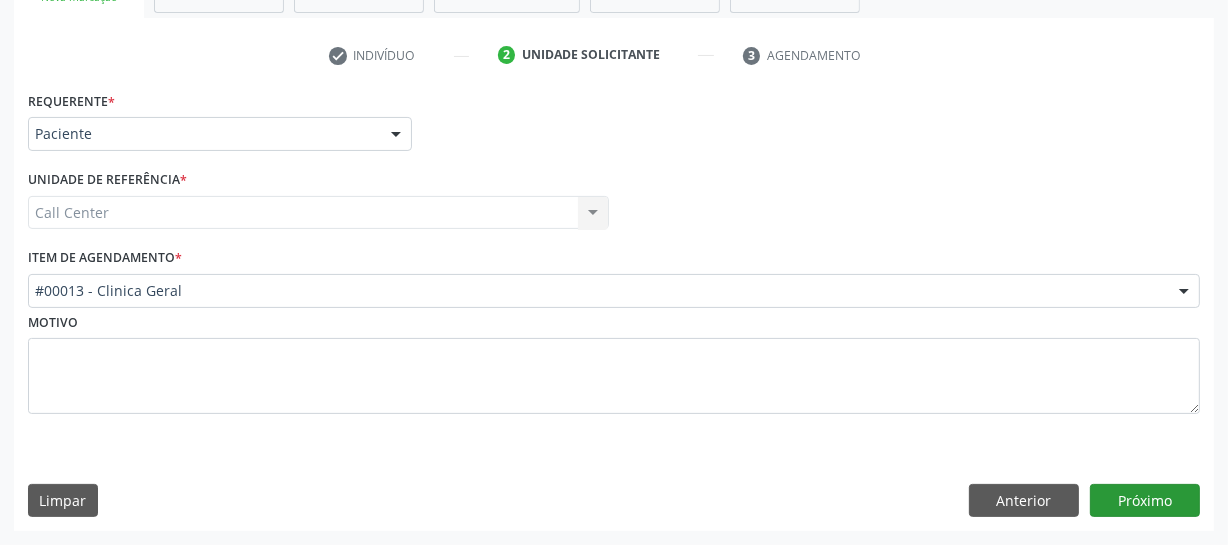 scroll, scrollTop: 348, scrollLeft: 0, axis: vertical 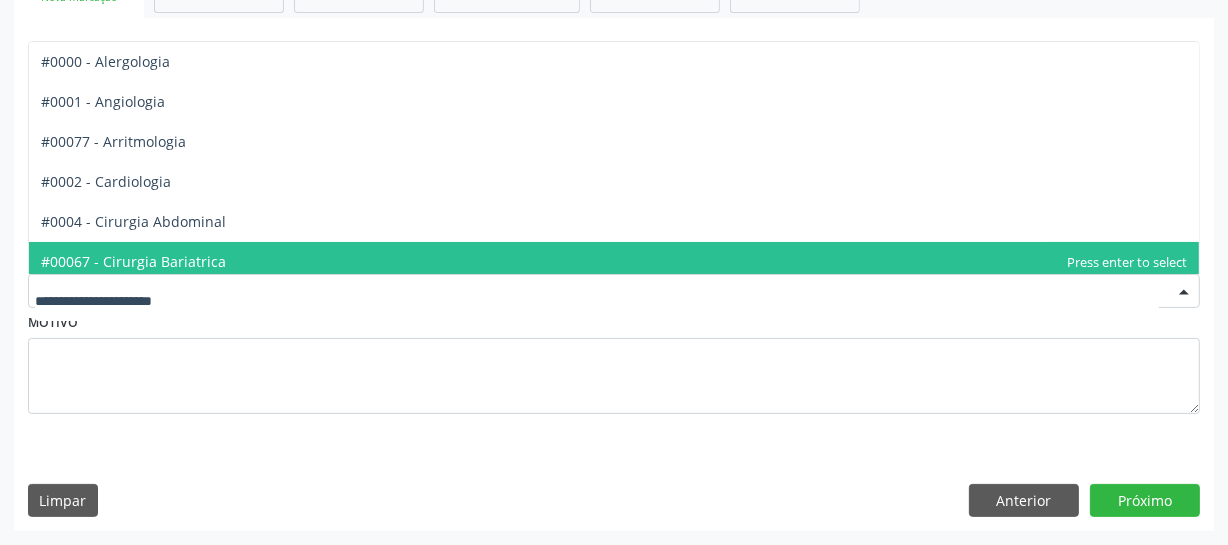 click at bounding box center (614, 291) 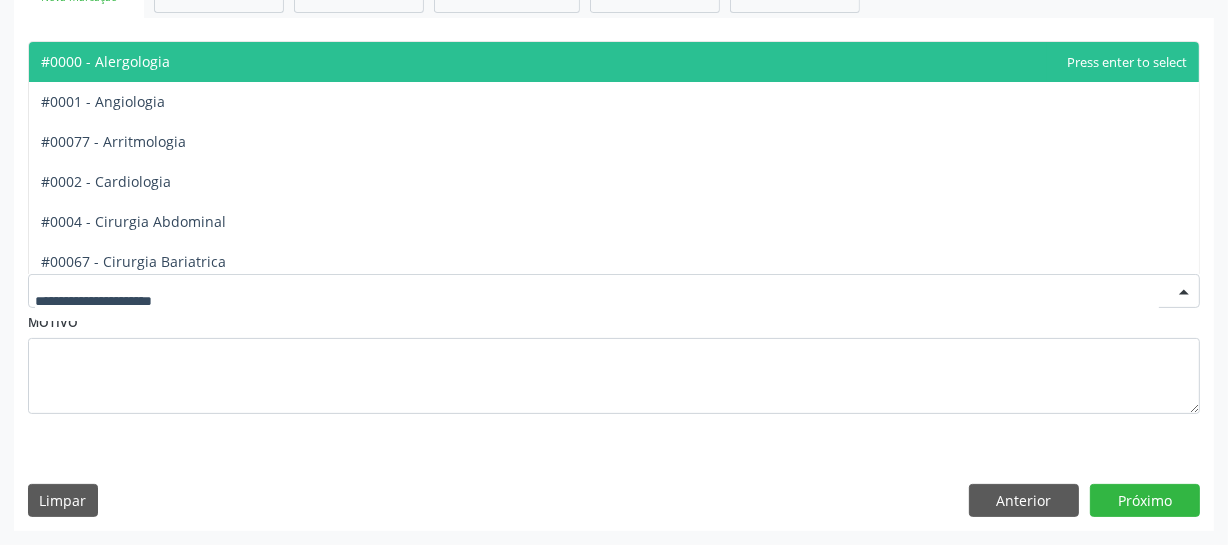 click on "Motivo" at bounding box center (614, 368) 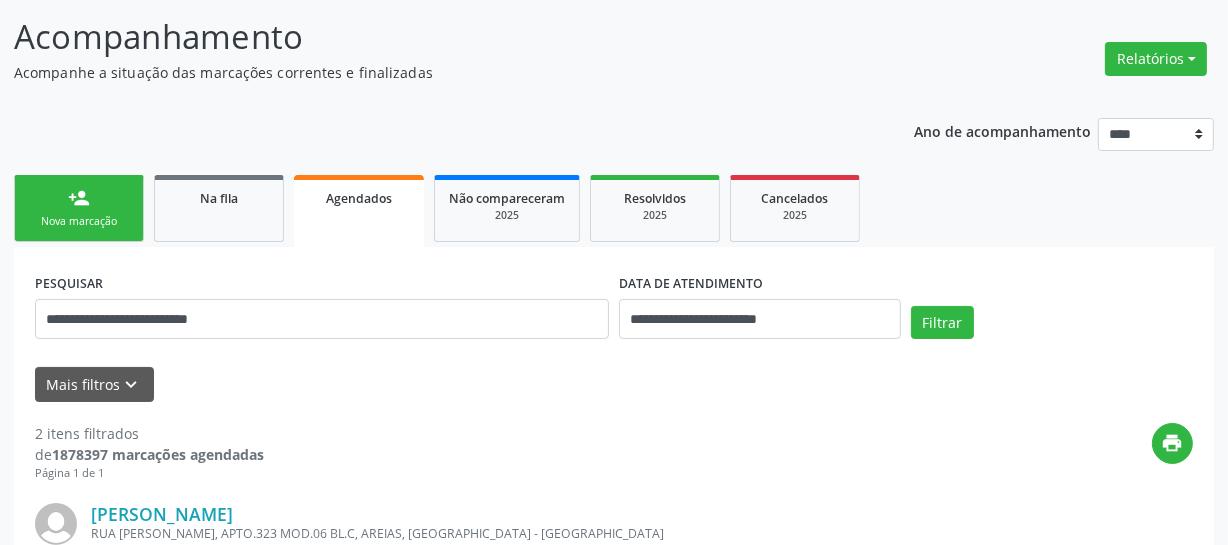 scroll, scrollTop: 124, scrollLeft: 0, axis: vertical 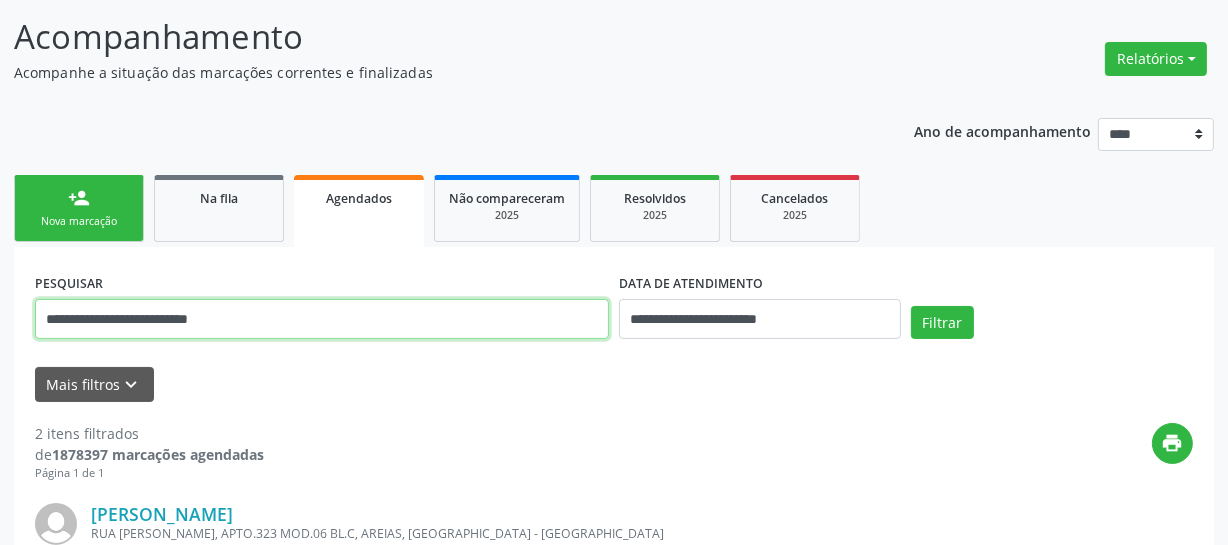 click on "**********" at bounding box center (322, 319) 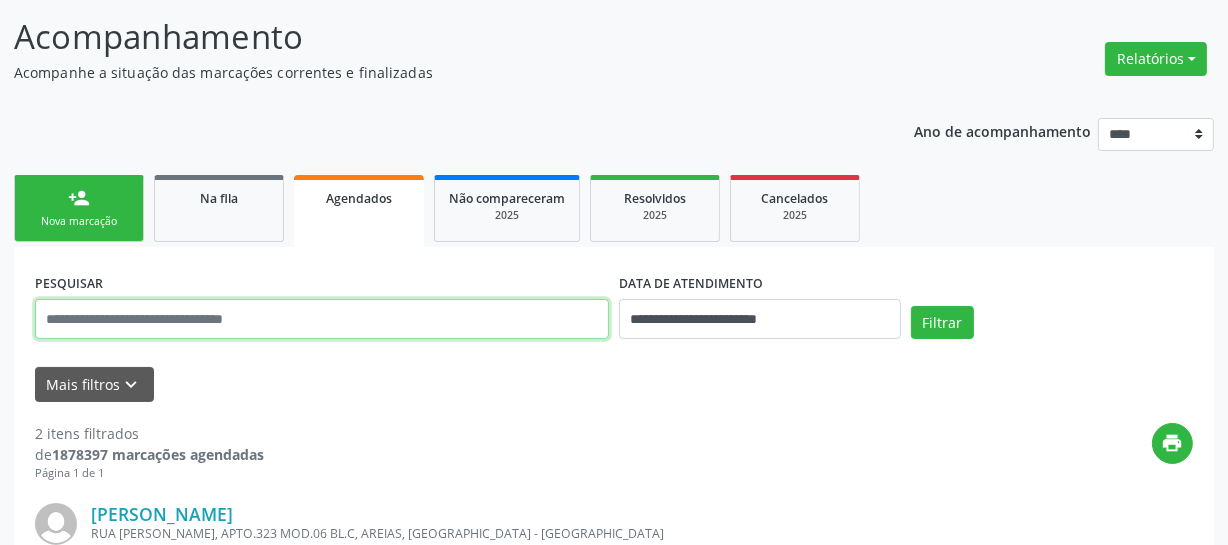 type 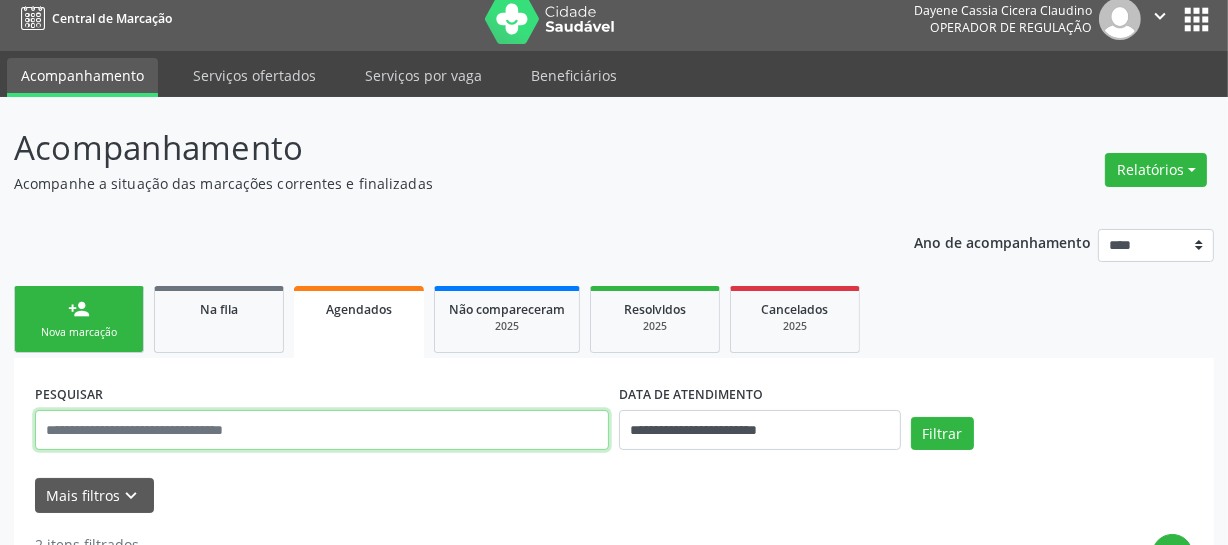 scroll, scrollTop: 0, scrollLeft: 0, axis: both 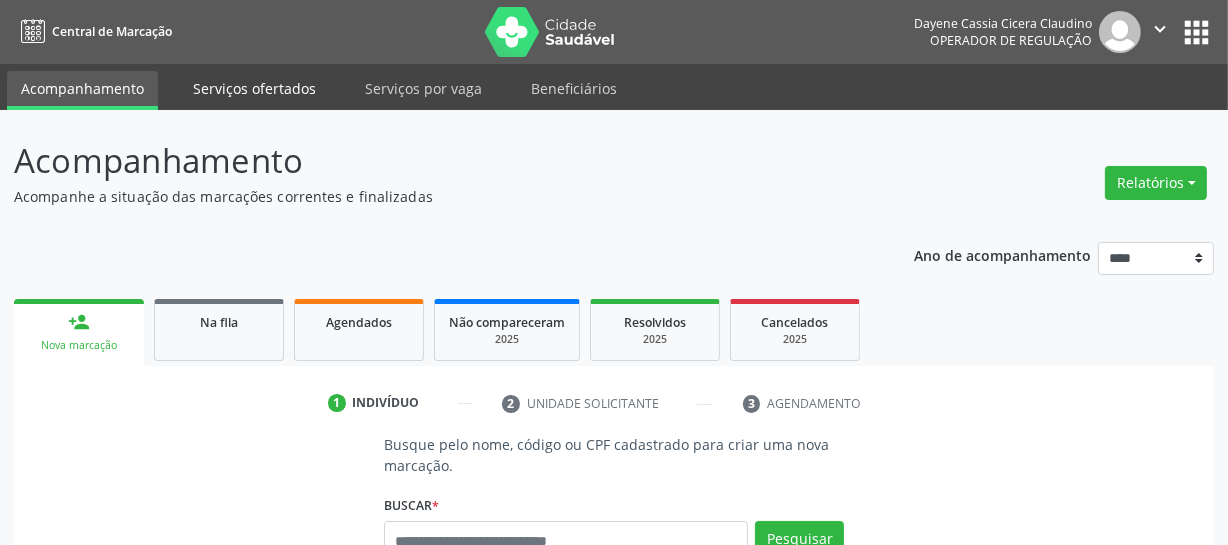 click on "Serviços ofertados" at bounding box center [254, 88] 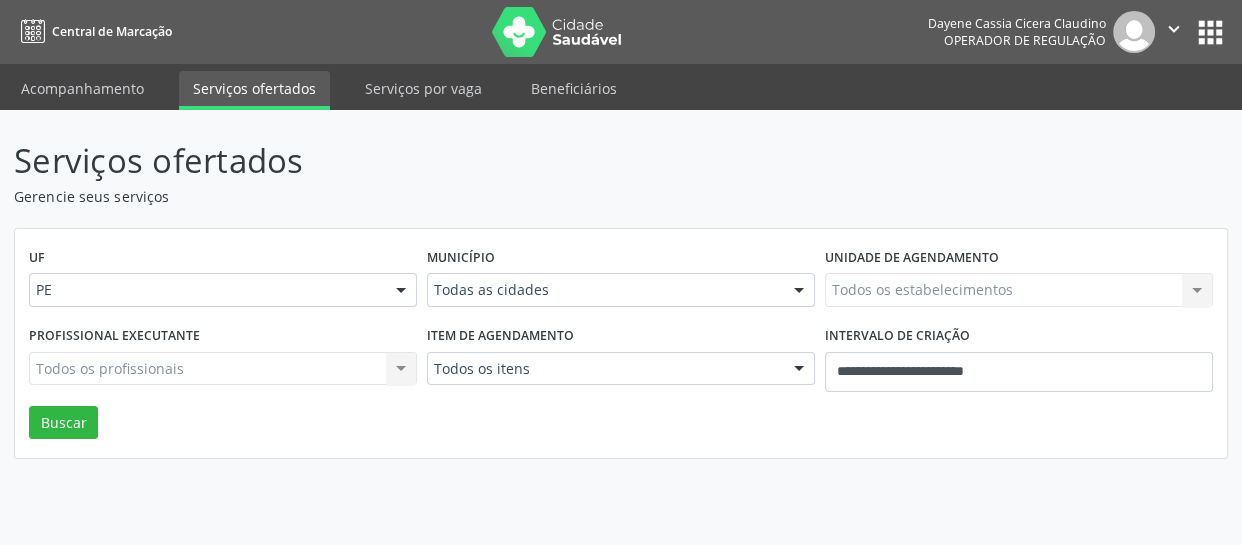 drag, startPoint x: 514, startPoint y: 293, endPoint x: 514, endPoint y: 278, distance: 15 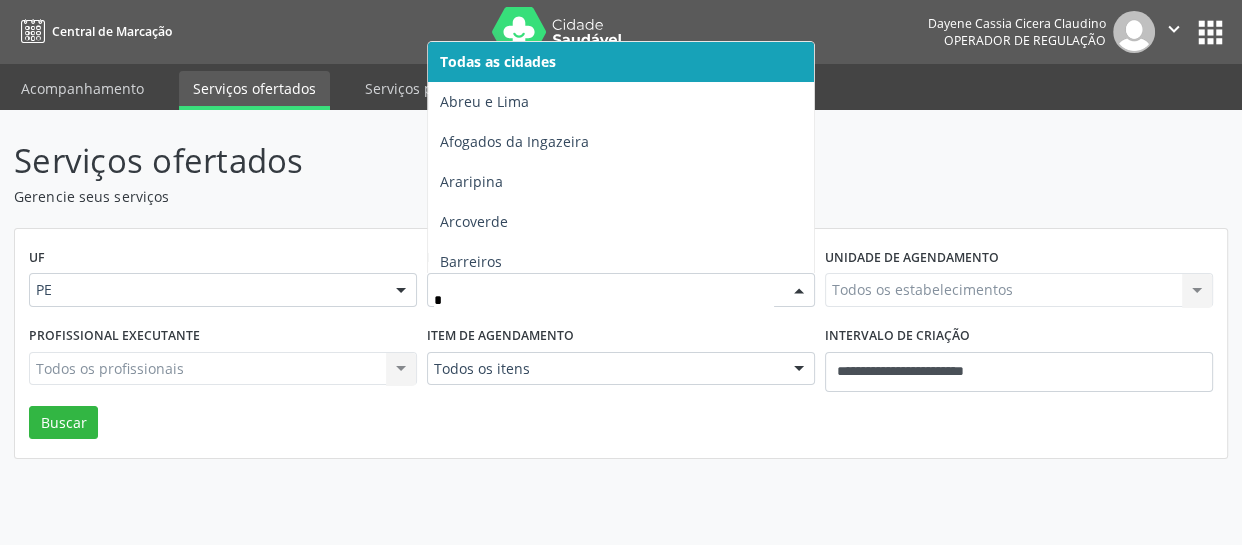 type on "**" 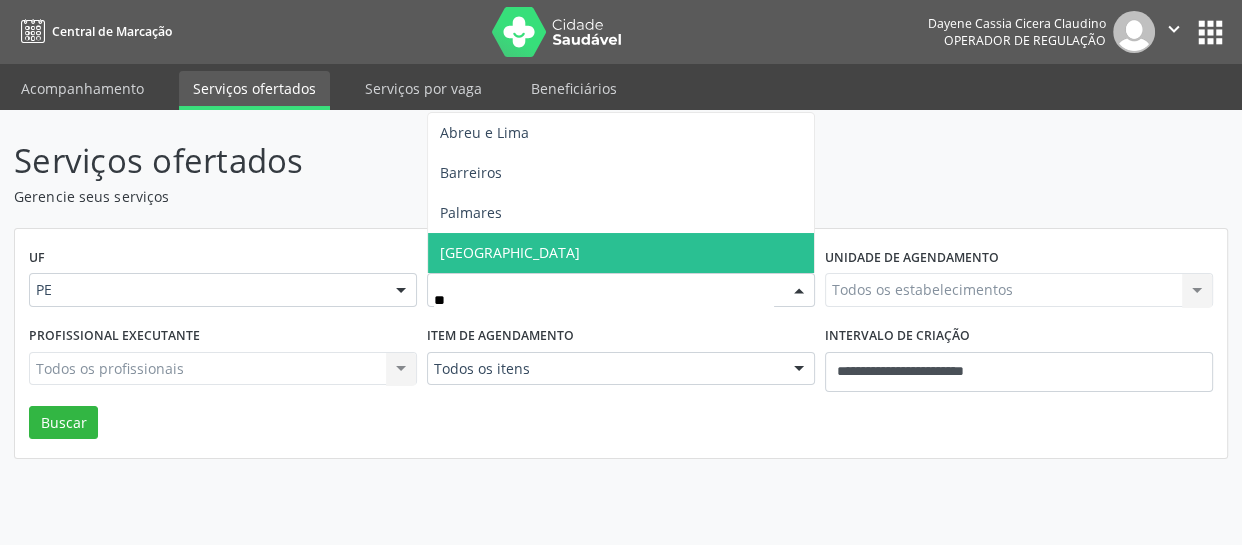 click on "[GEOGRAPHIC_DATA]" at bounding box center [621, 253] 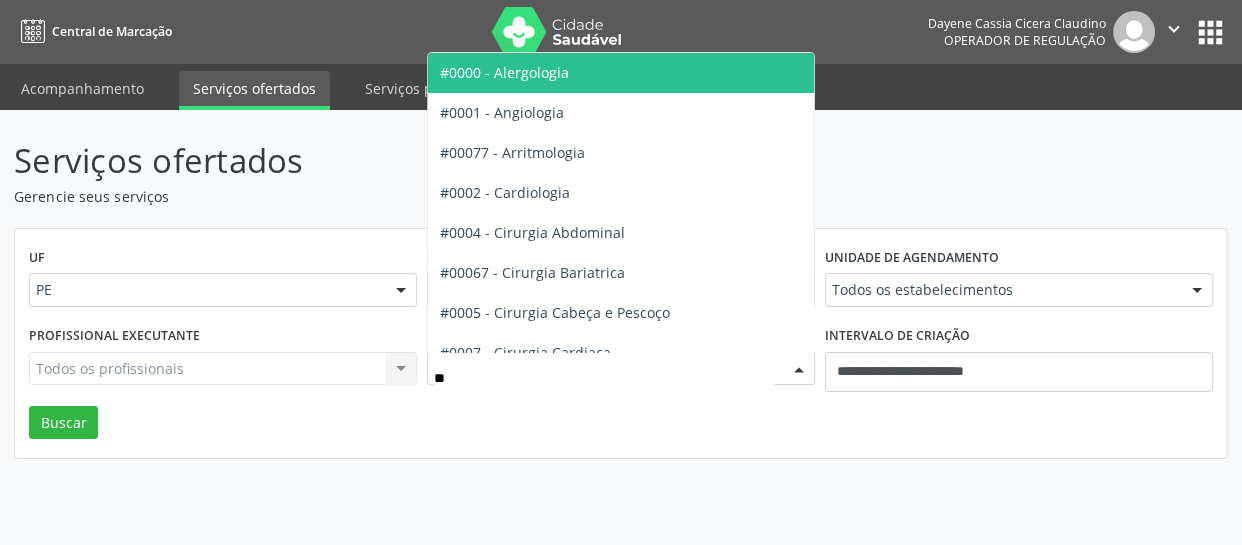 type on "***" 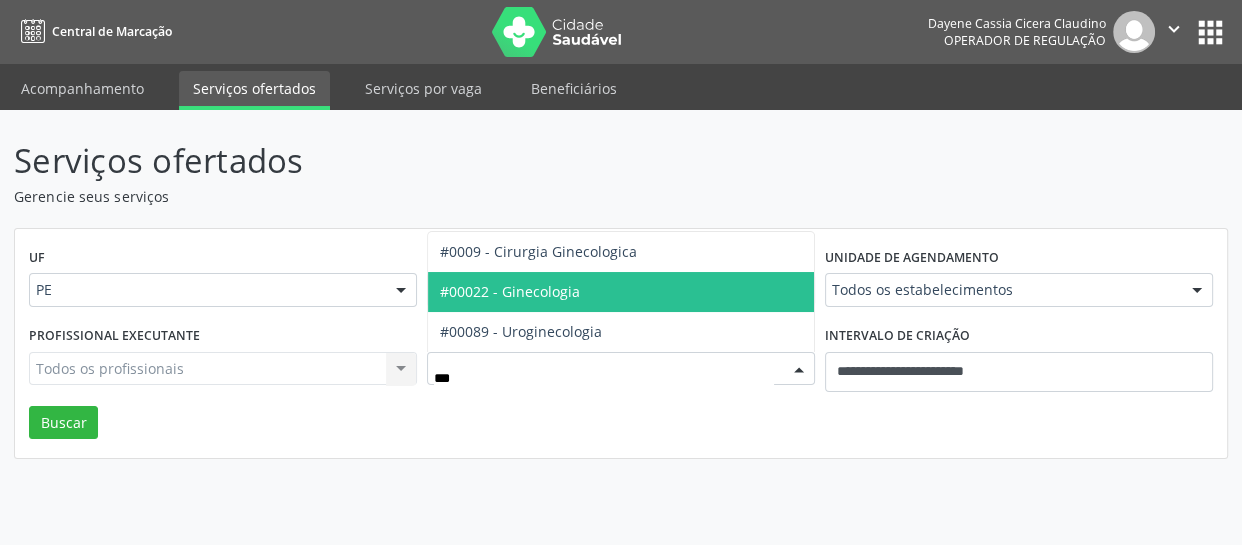 click on "#00022 - Ginecologia" at bounding box center [621, 292] 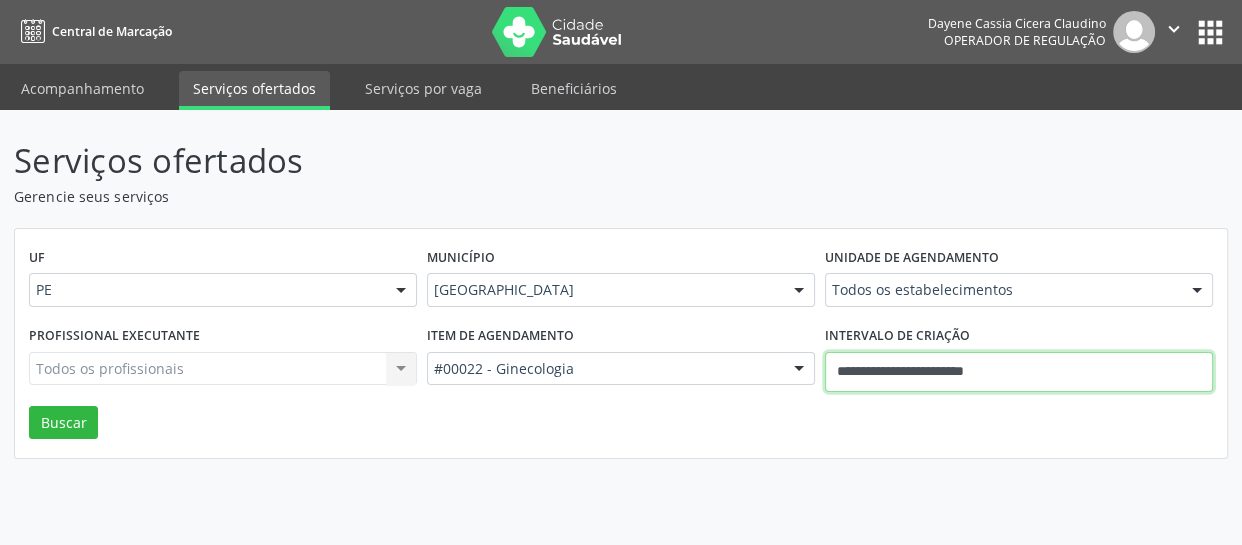 click on "**********" at bounding box center (1019, 372) 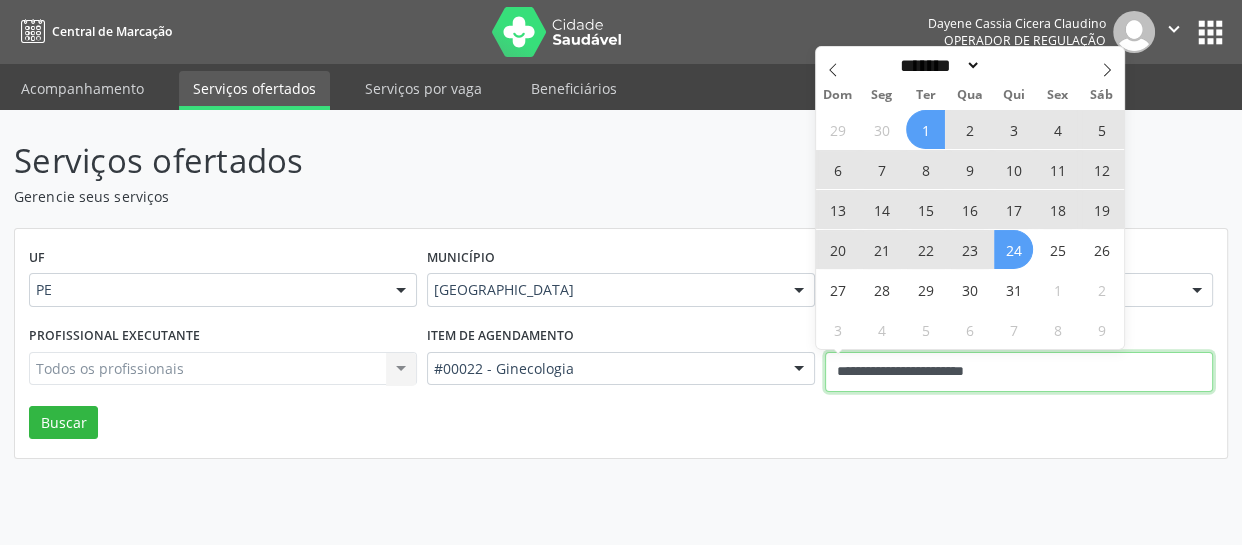 type 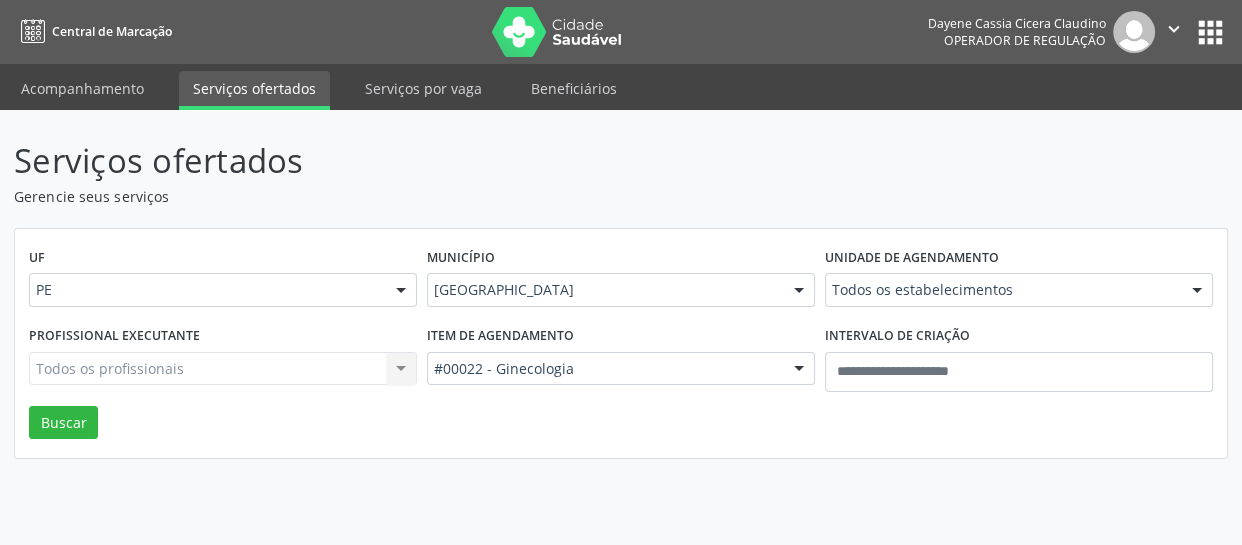 click on "Município
Recife         Todas as cidades   Abreu e Lima   Afogados da Ingazeira   Araripina   Arcoverde   Barreiros   Bezerros   Cabo de Santo Agostinho   Camaragibe   Carpina   Caruaru   Escada   Garanhuns   Goiana   Jaboatão dos Guararapes   Limoeiro   Olinda   Ouricuri   Palmares   Paulista   Pesqueira   Petrolândia   Petrolina   Recife   Salgueiro   São José do Belmonte   São José do Egito   Serra Talhada   Sertânia   Solidão   Surubim   Tabira   Triunfo   Vitória de Santo Antão
Nenhum resultado encontrado para: "   "
Não há nenhuma opção para ser exibida." at bounding box center (621, 282) 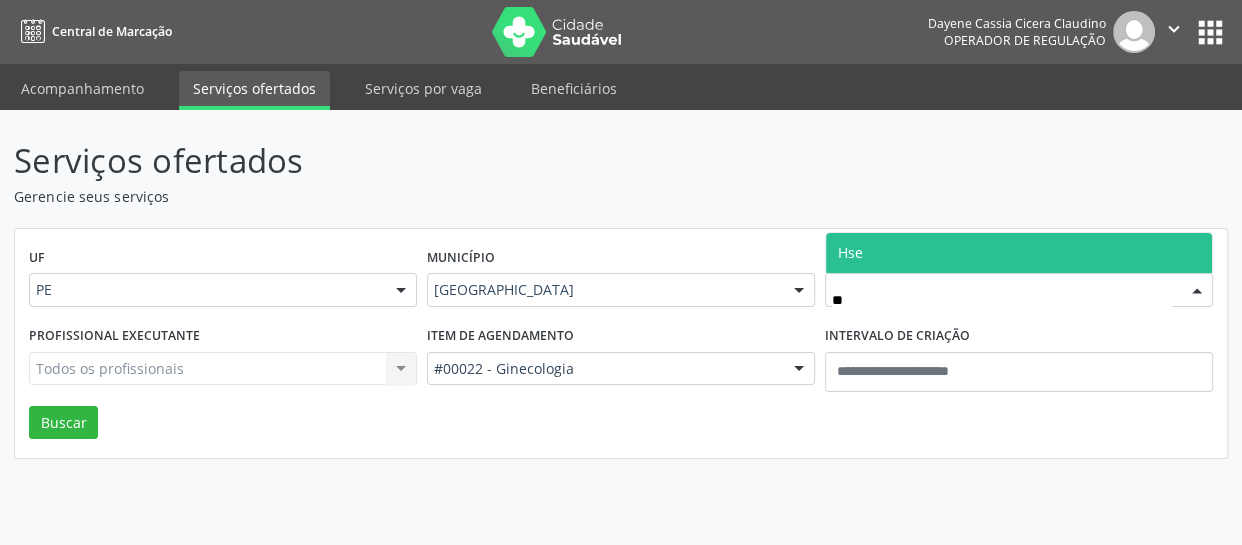type on "***" 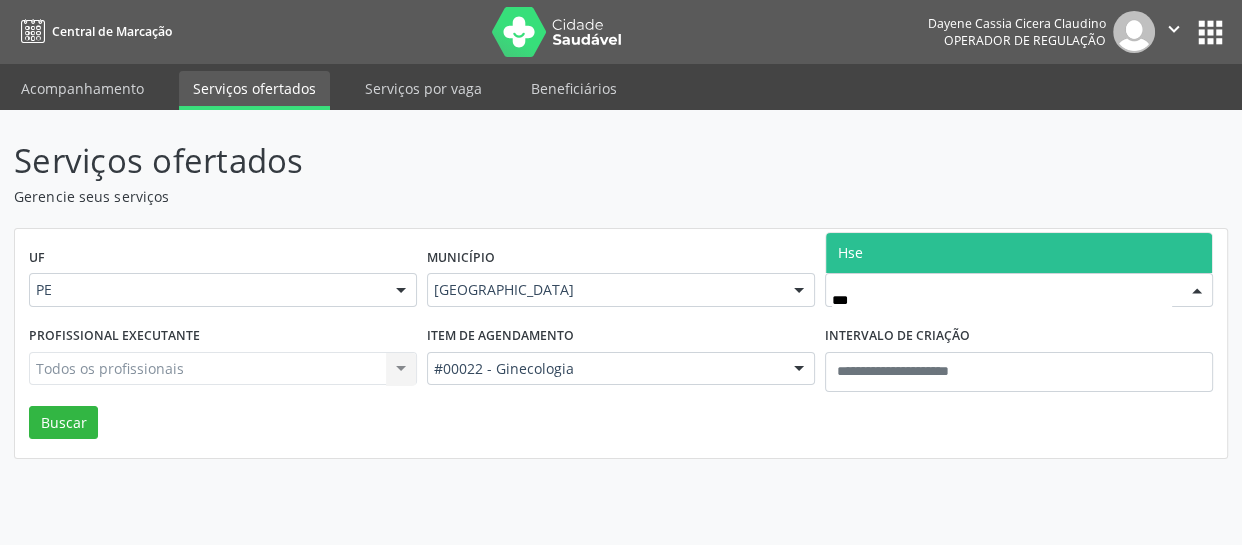 drag, startPoint x: 850, startPoint y: 246, endPoint x: 838, endPoint y: 269, distance: 25.942244 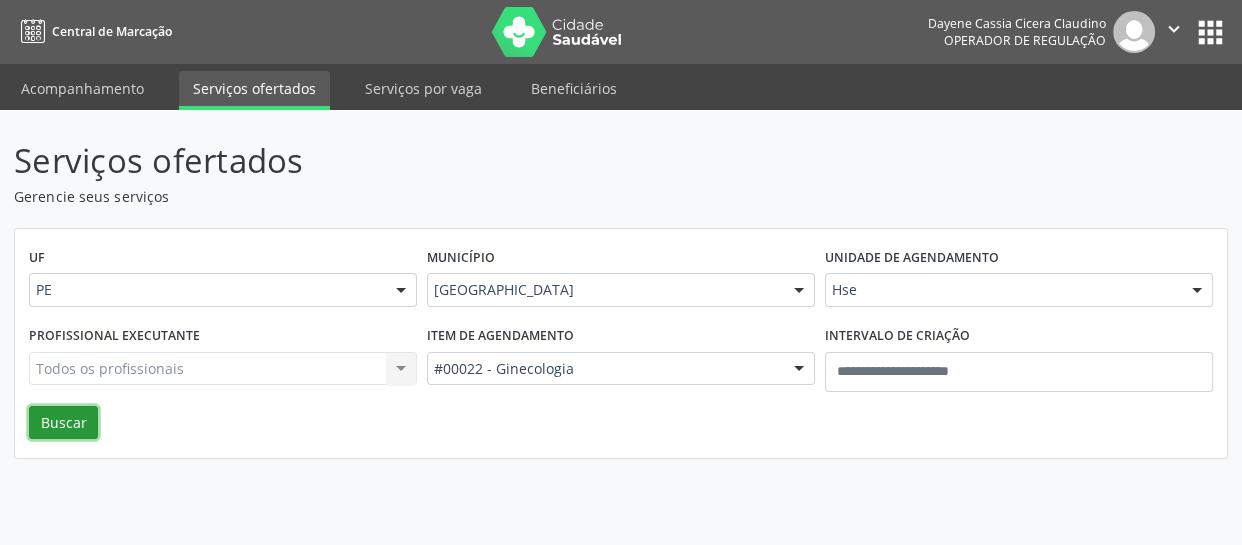 click on "Buscar" at bounding box center [63, 423] 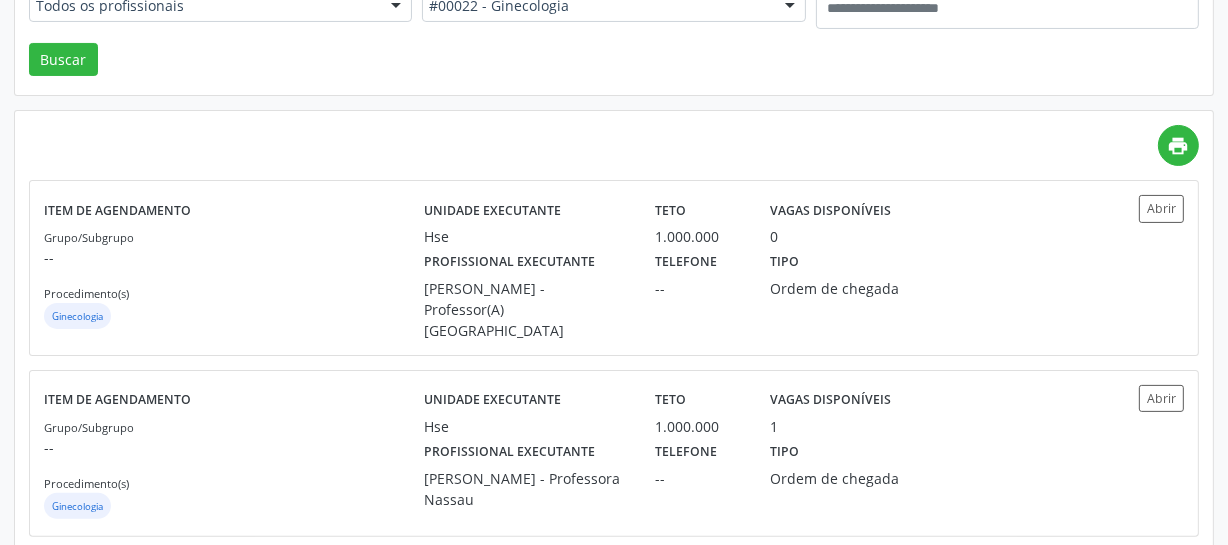 scroll, scrollTop: 0, scrollLeft: 0, axis: both 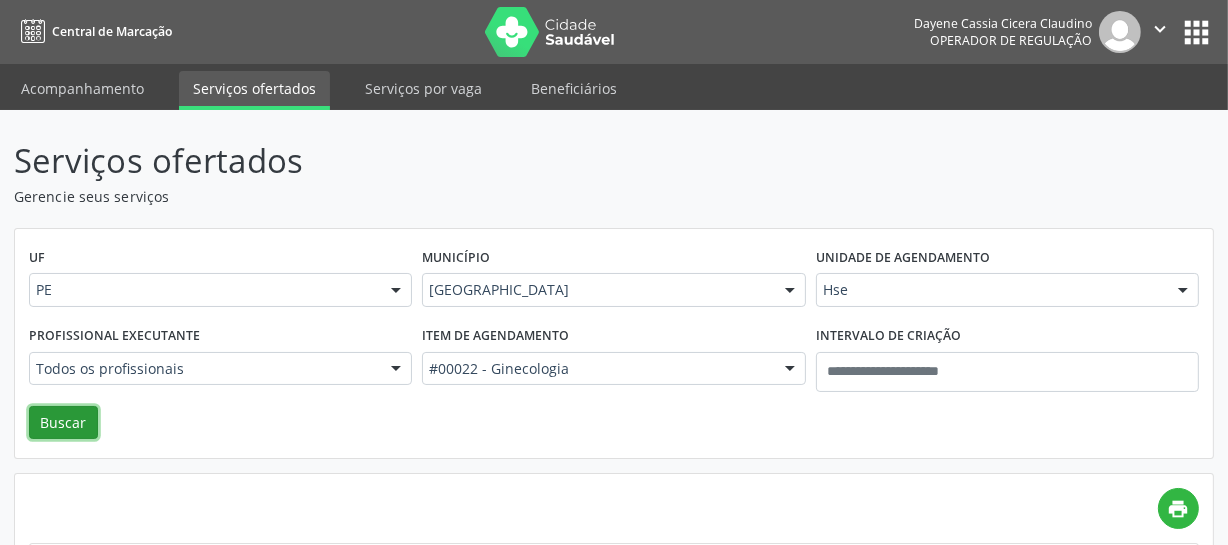click on "Buscar" at bounding box center [63, 423] 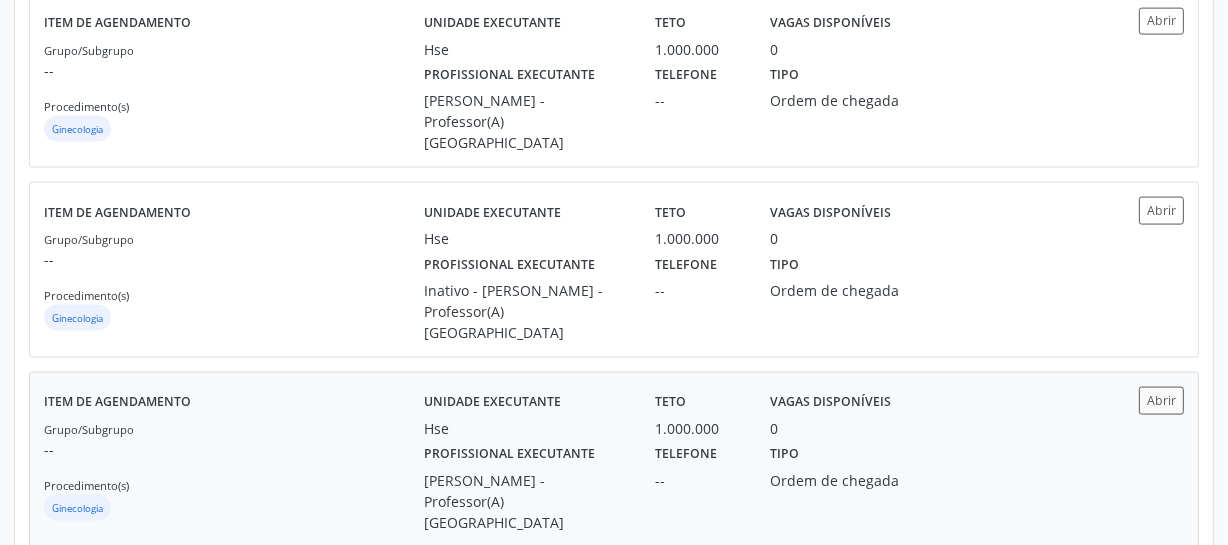 scroll, scrollTop: 2790, scrollLeft: 0, axis: vertical 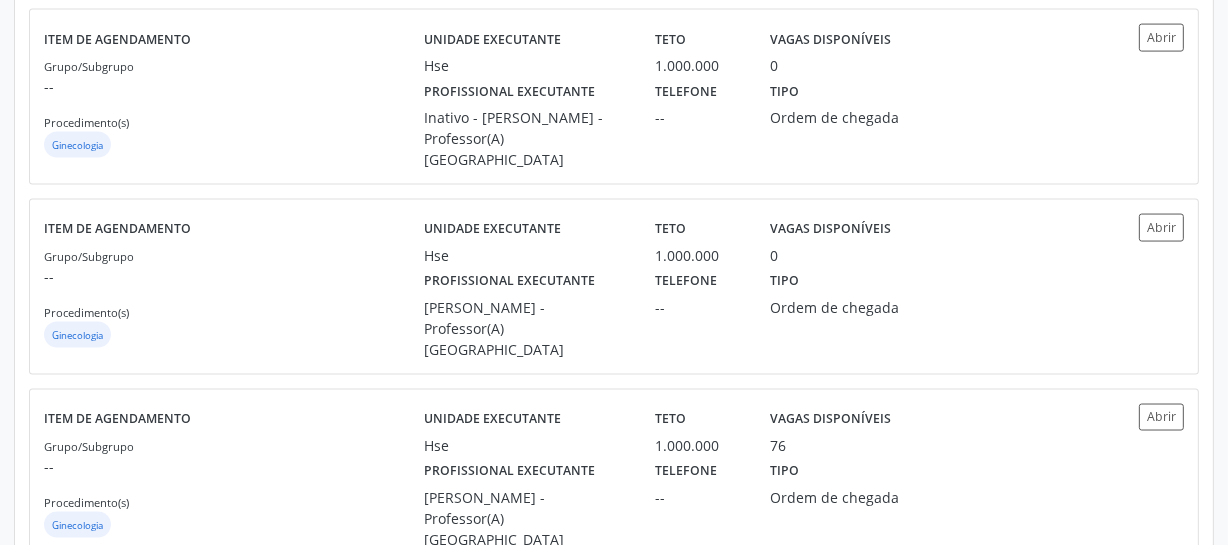 click on "2" at bounding box center (614, 596) 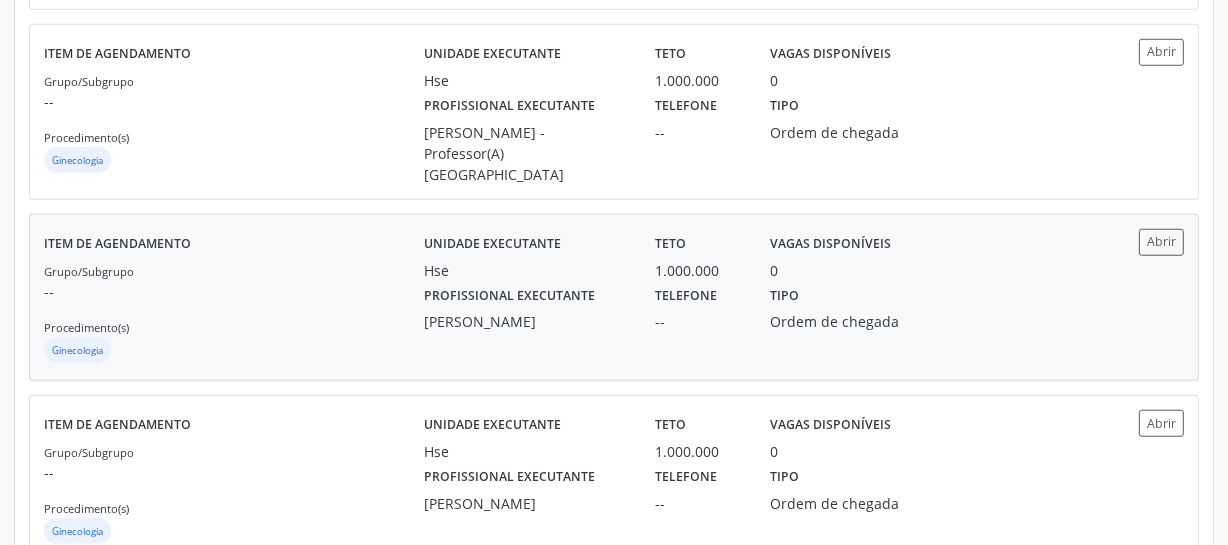 scroll, scrollTop: 1452, scrollLeft: 0, axis: vertical 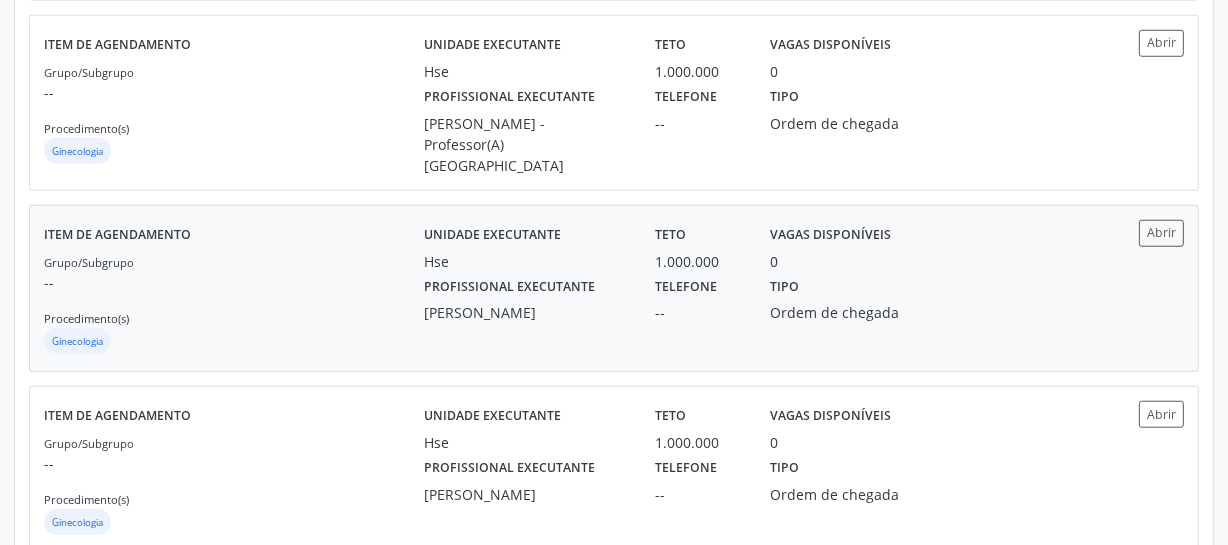 click on "Profissional executante" at bounding box center (509, 287) 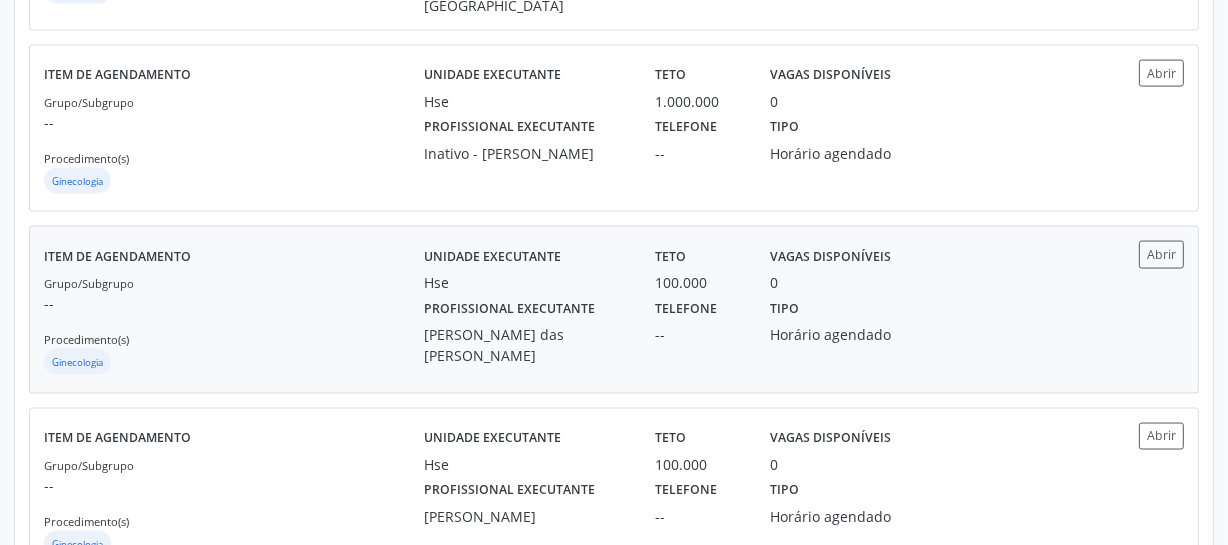 scroll, scrollTop: 2816, scrollLeft: 0, axis: vertical 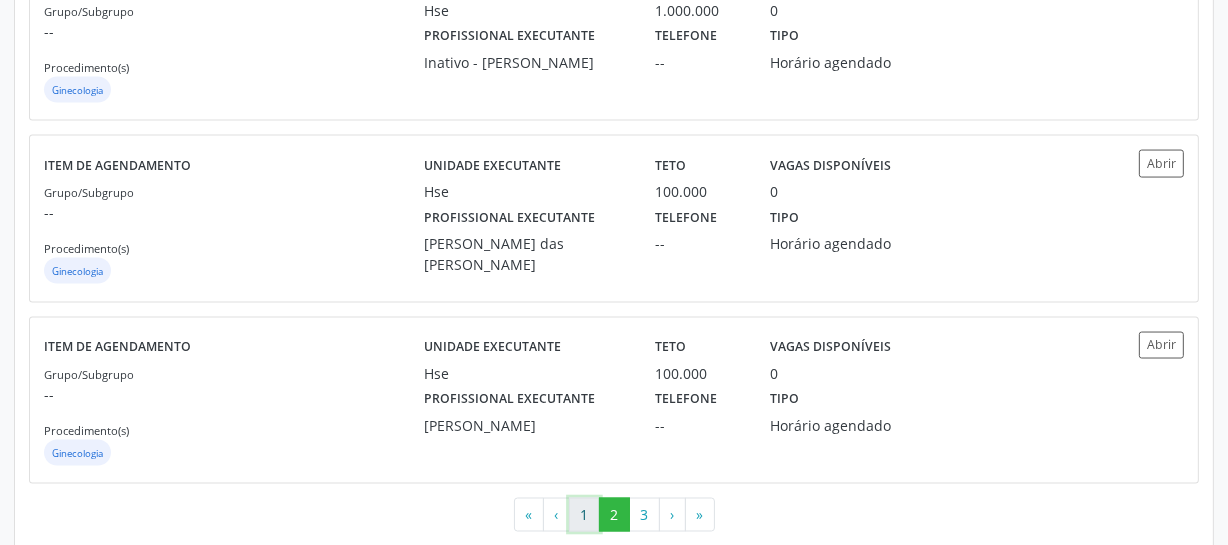 click on "1" at bounding box center [584, 515] 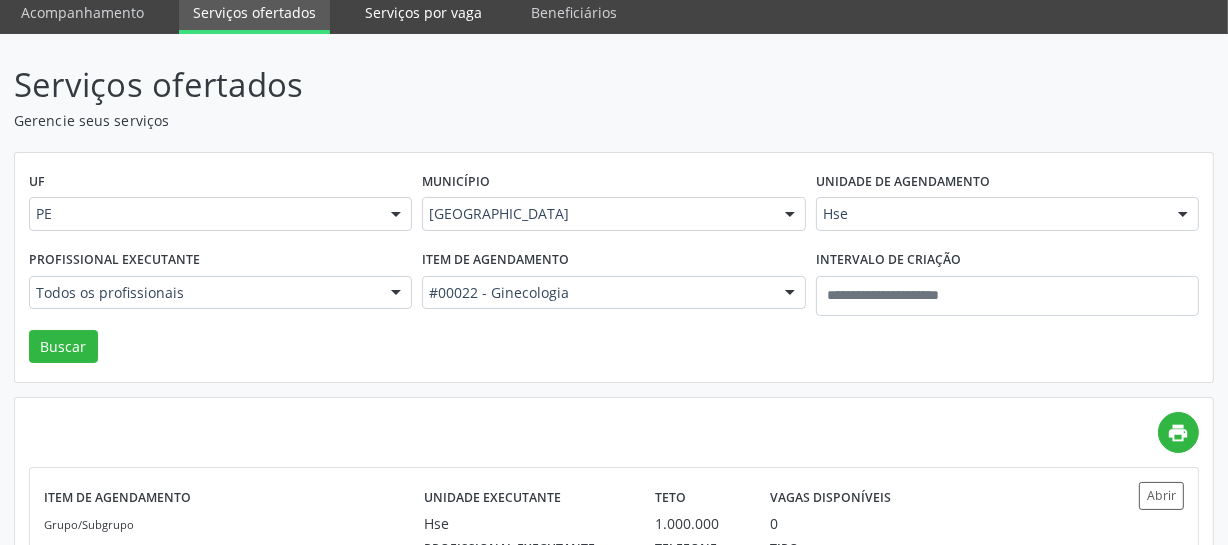 scroll, scrollTop: 0, scrollLeft: 0, axis: both 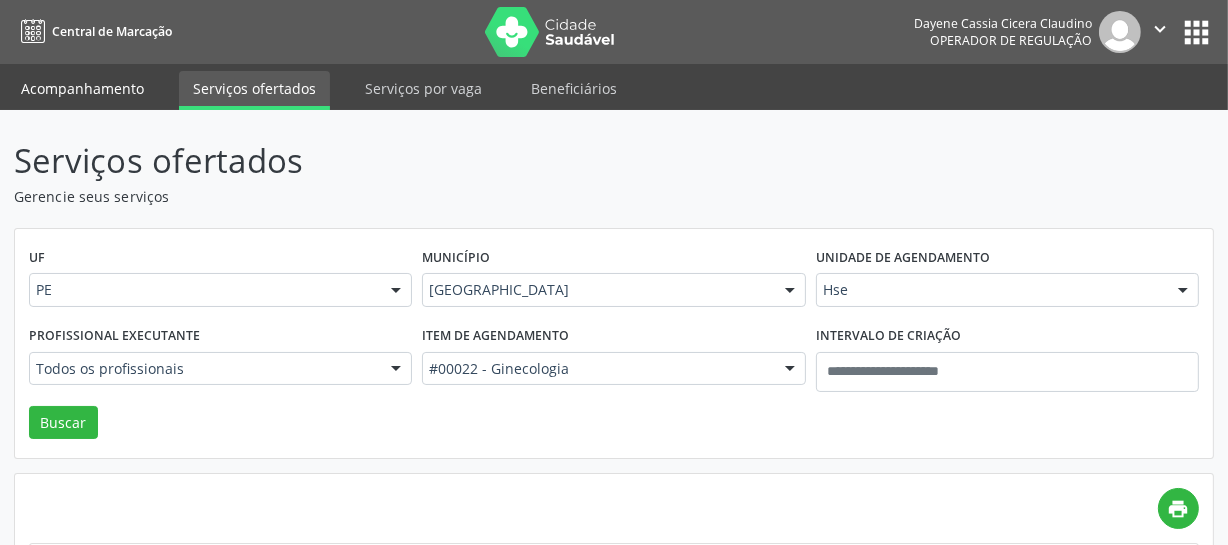click on "Acompanhamento" at bounding box center [82, 88] 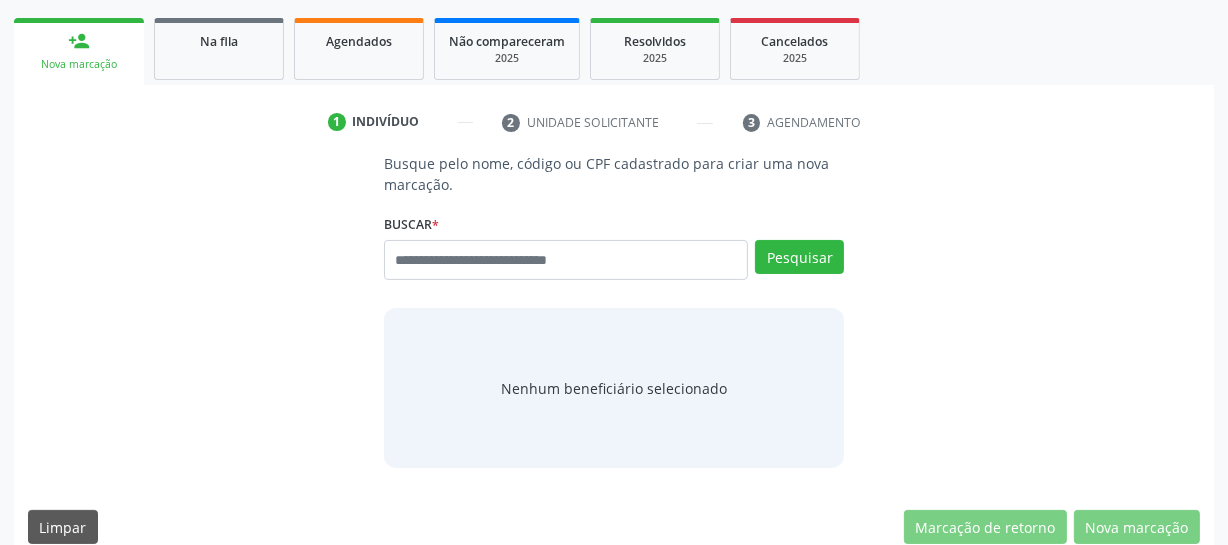 scroll, scrollTop: 289, scrollLeft: 0, axis: vertical 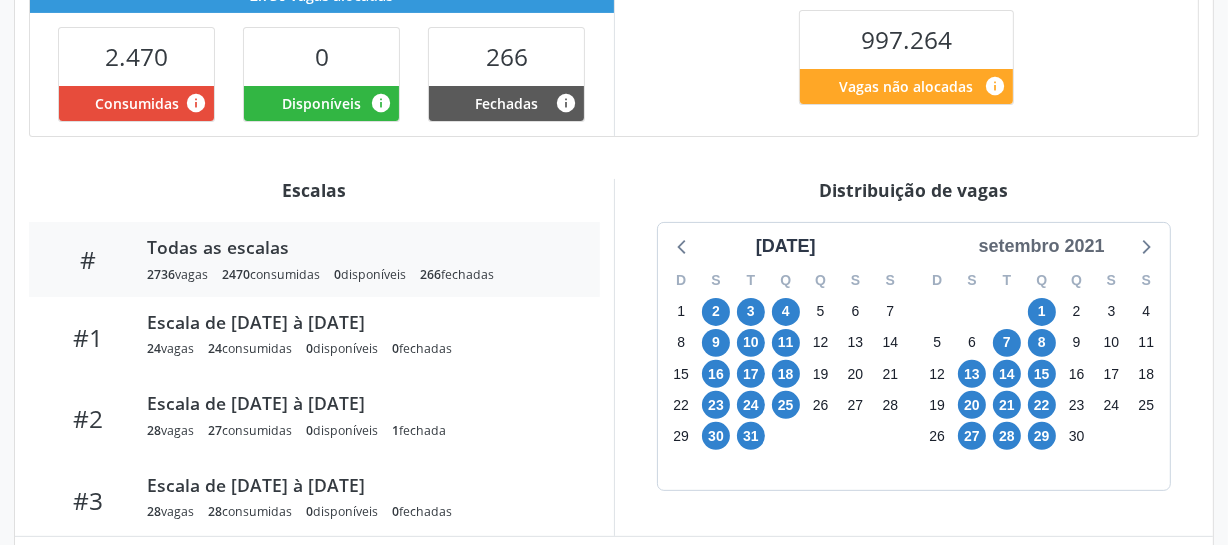 click on "setembro 2021" at bounding box center [1042, 246] 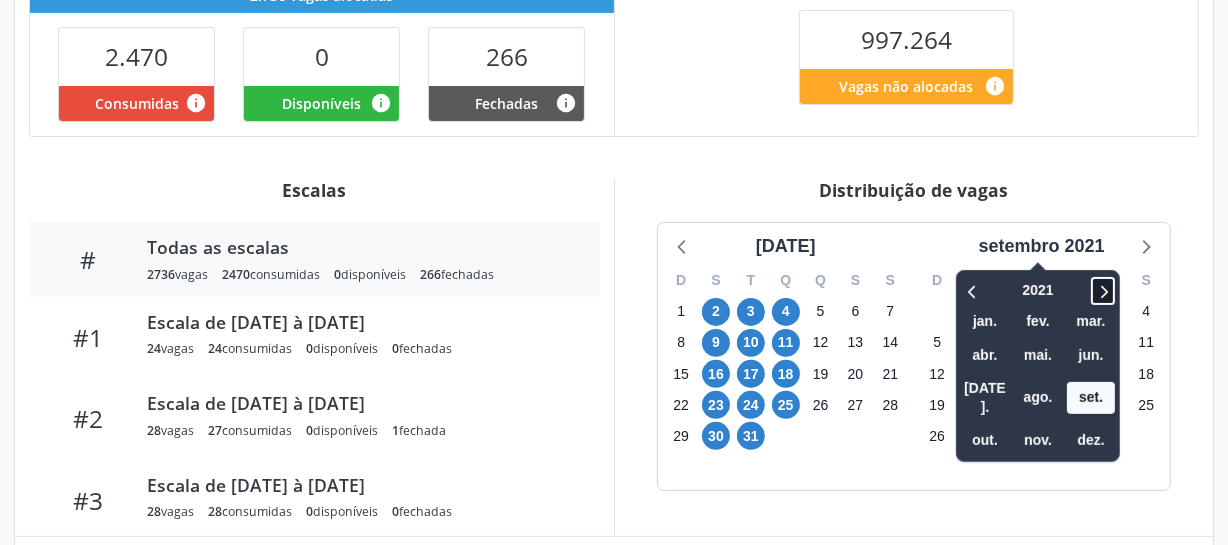 click 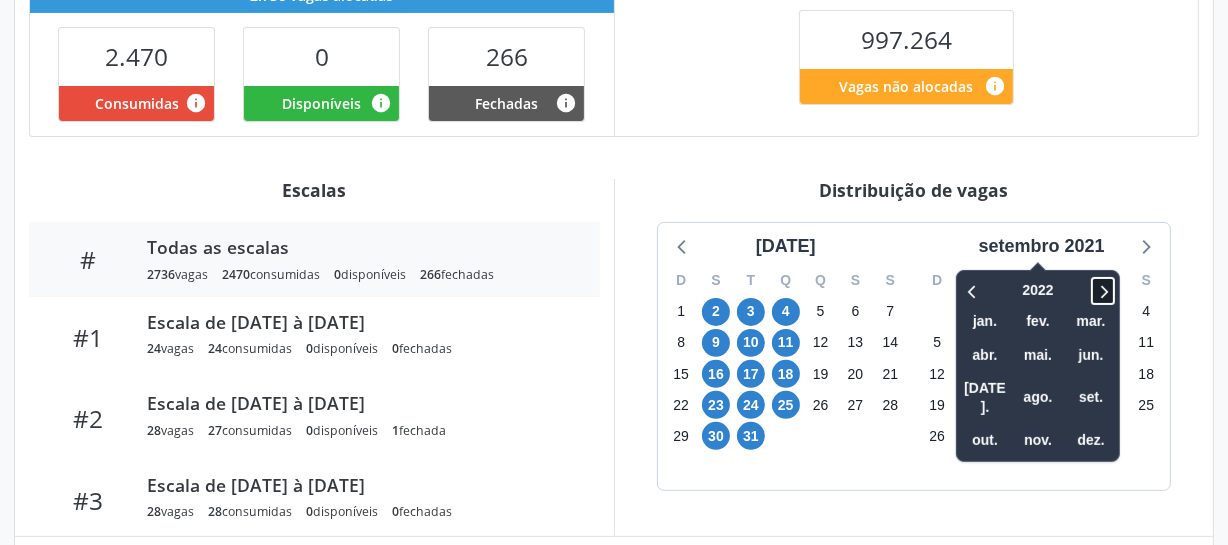 click 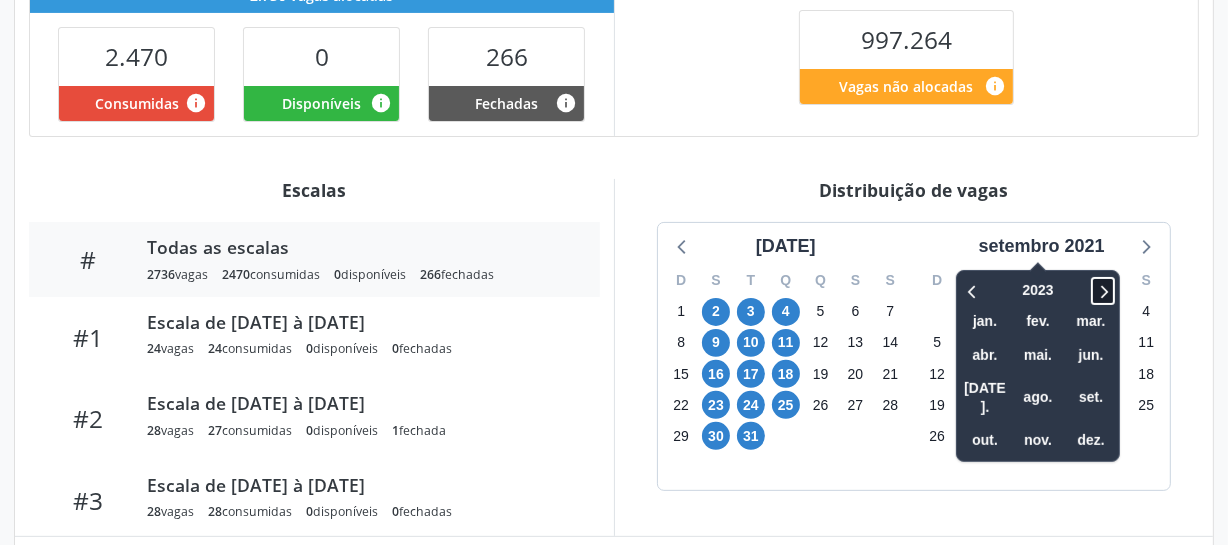 click 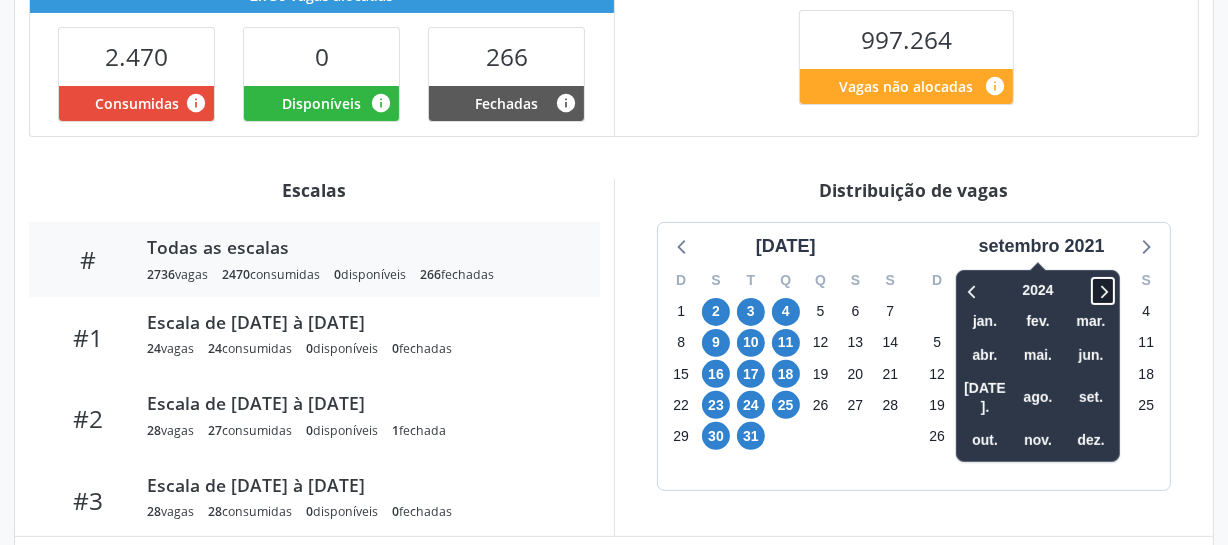 click 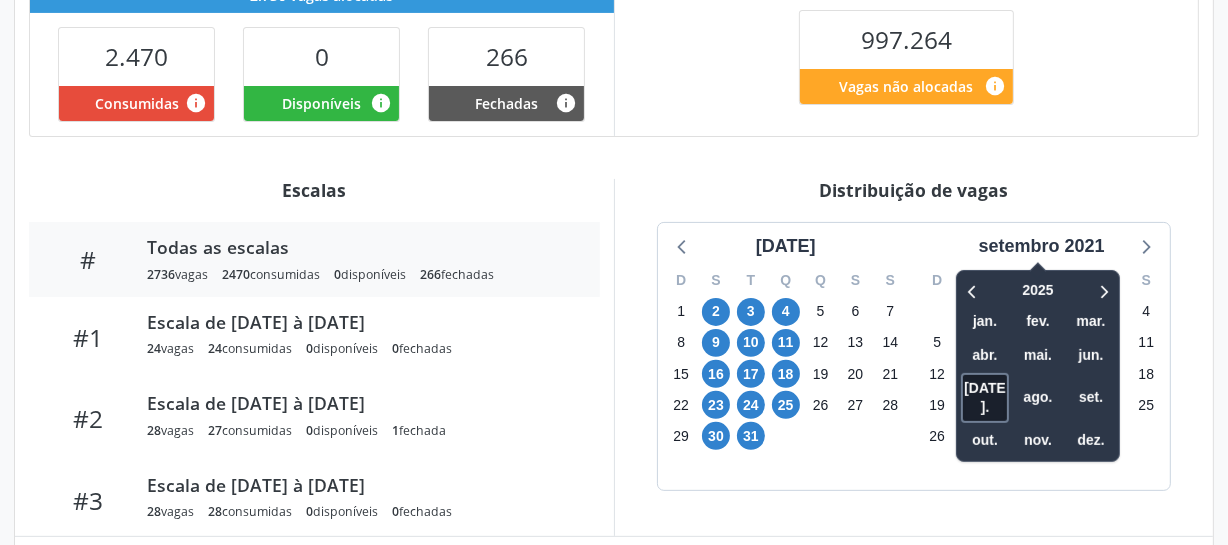click on "[DATE]." at bounding box center (985, 398) 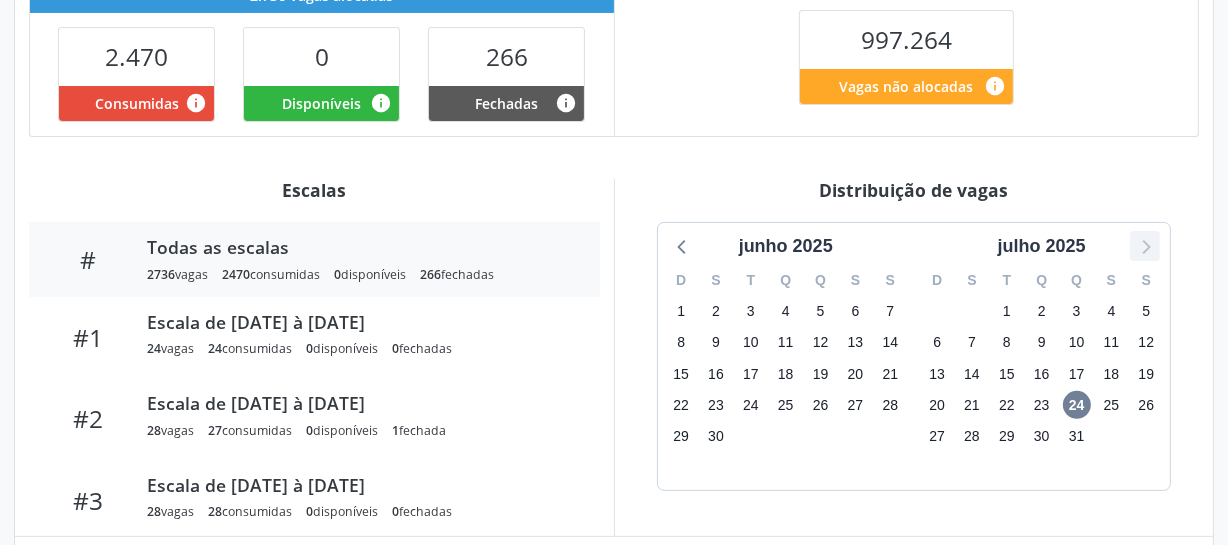 click 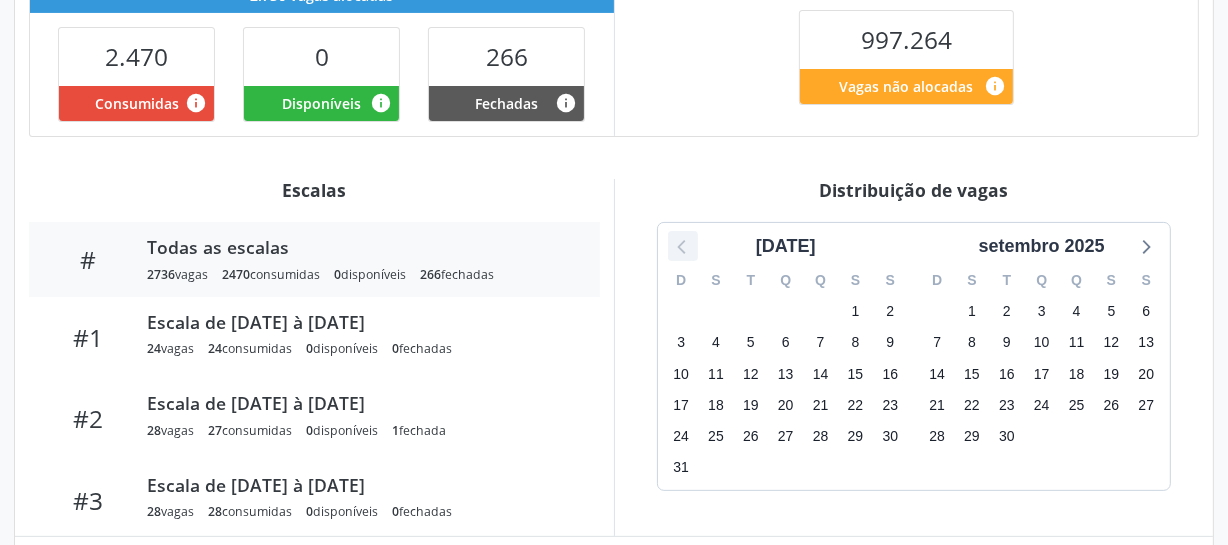 click 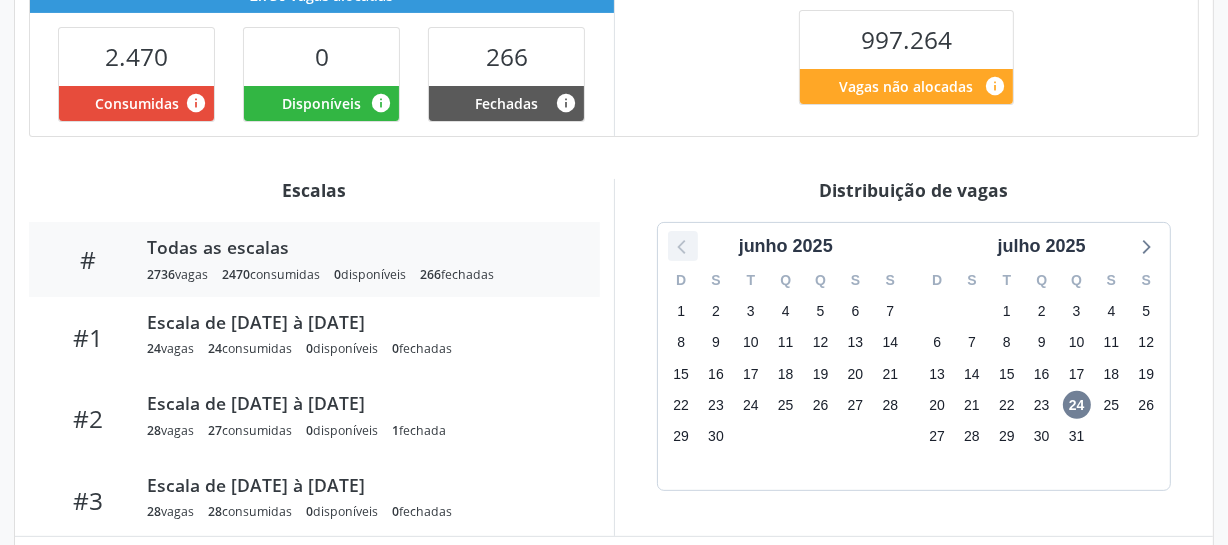 click 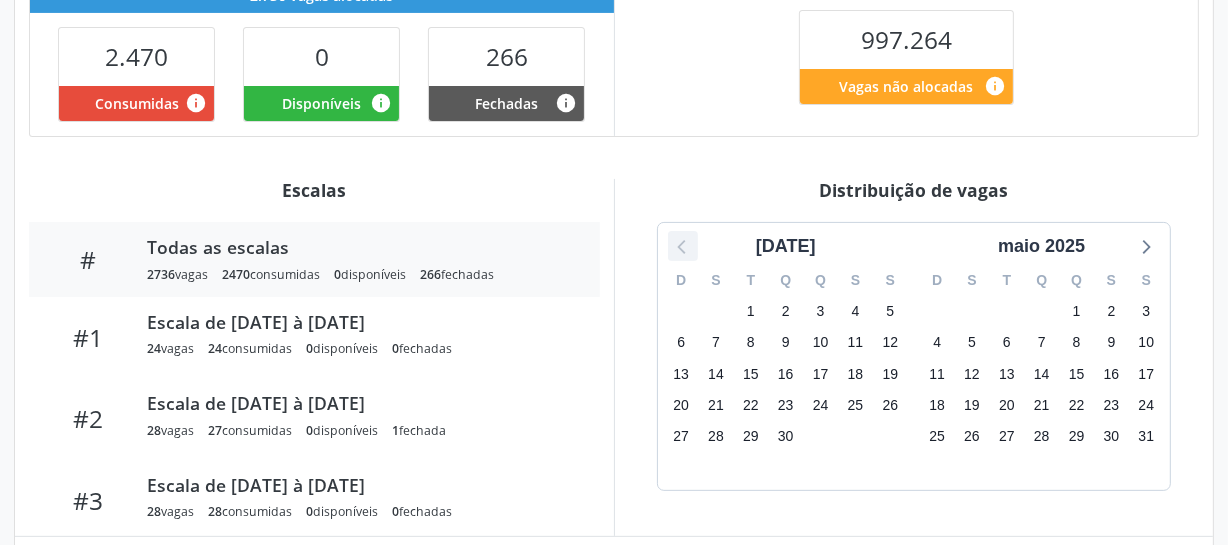 click 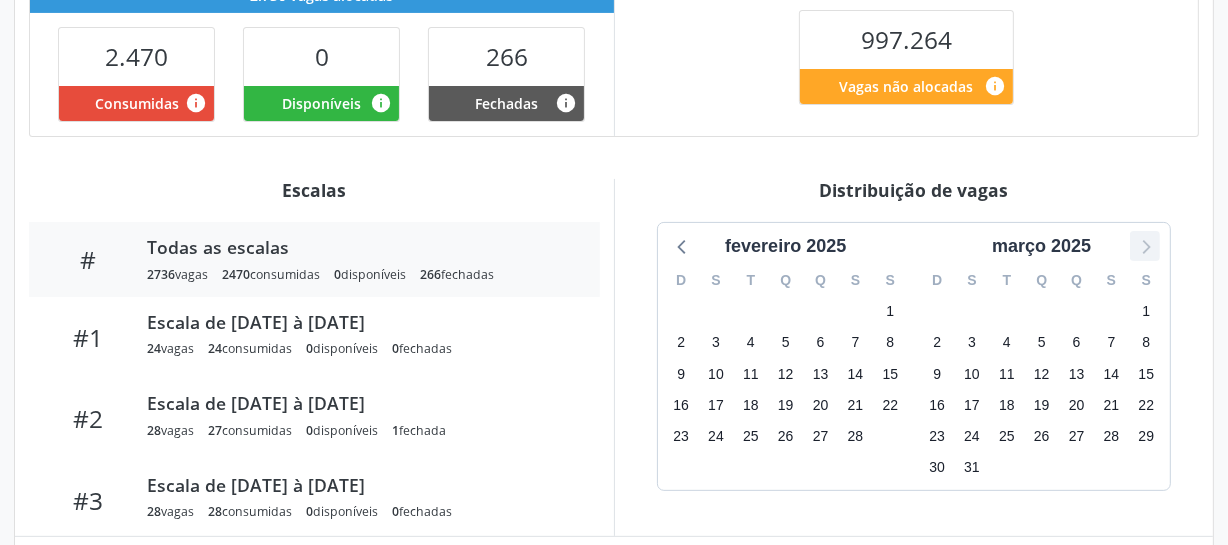 click 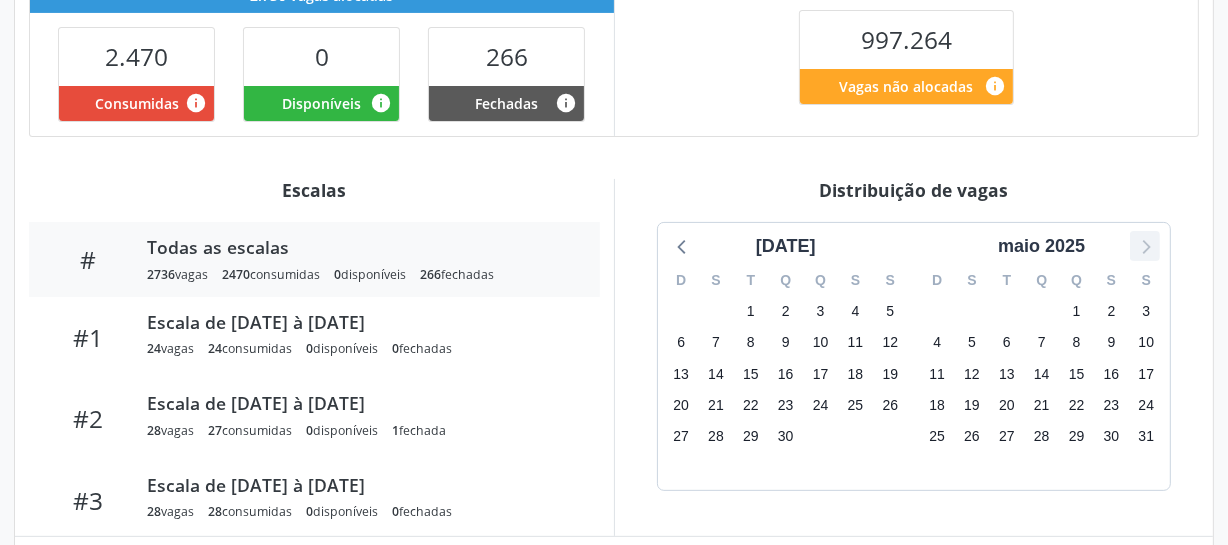 click 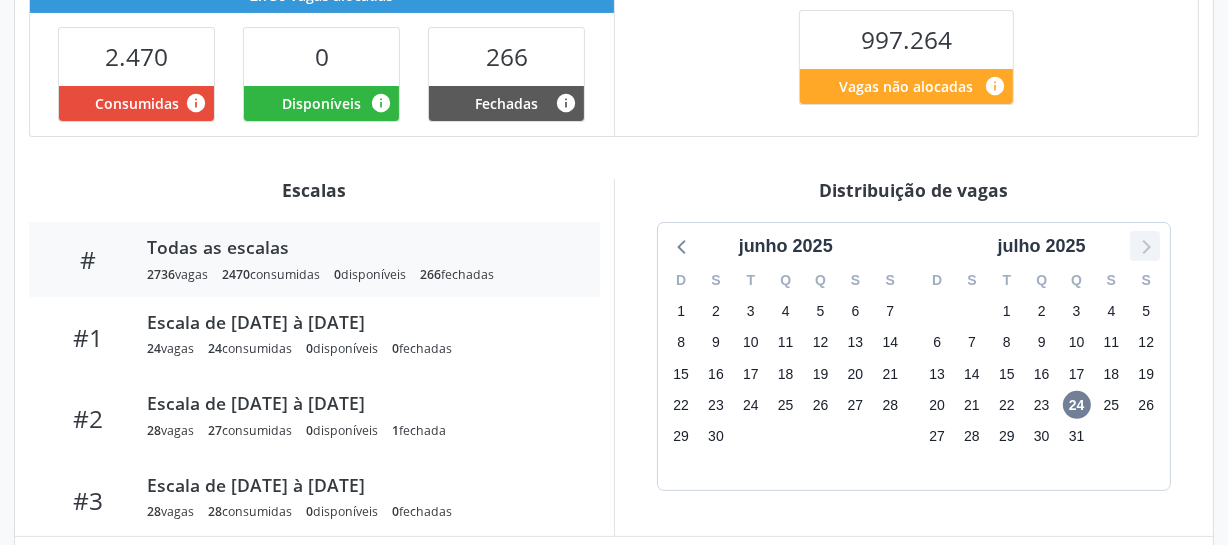 click 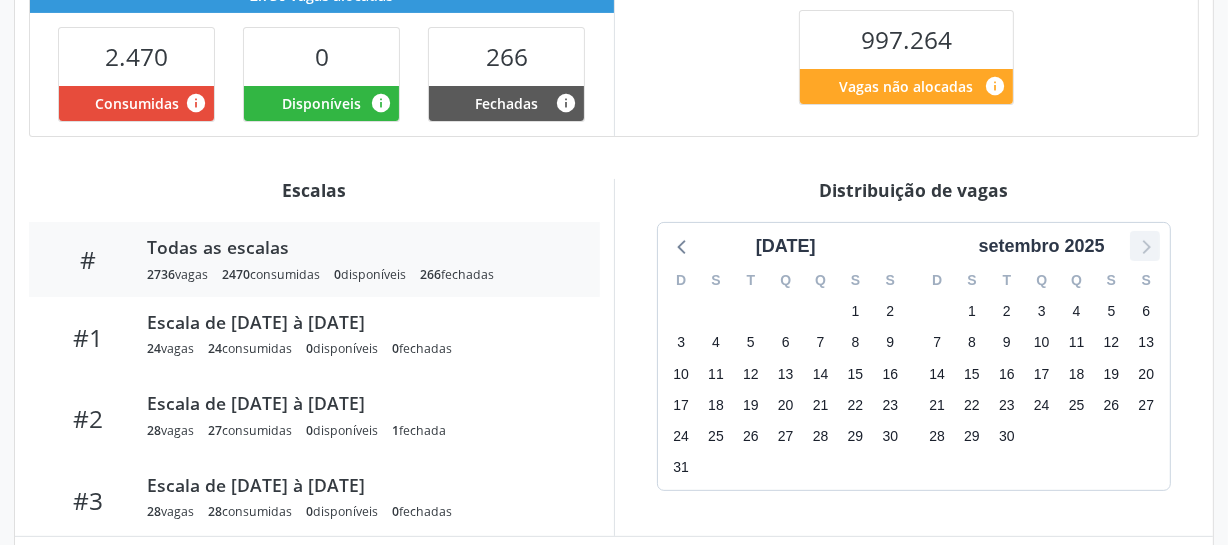 click 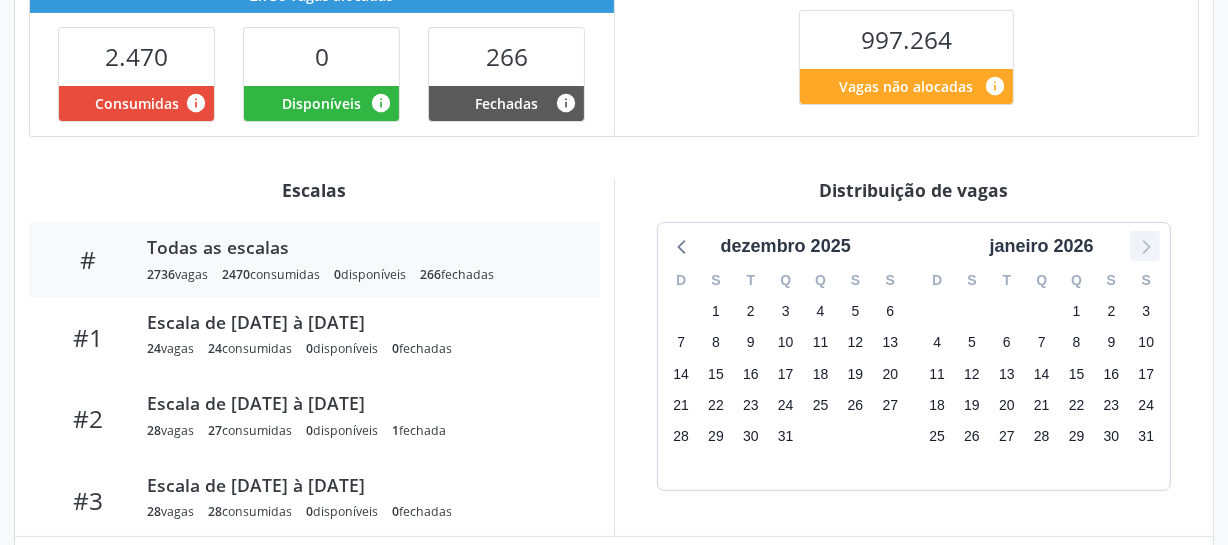 click 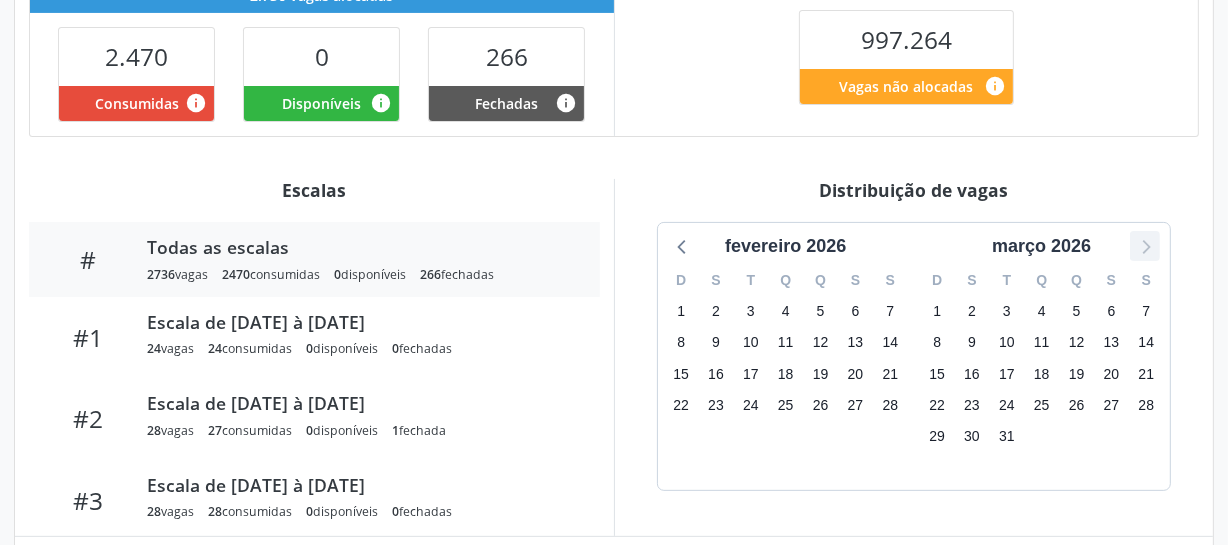 click 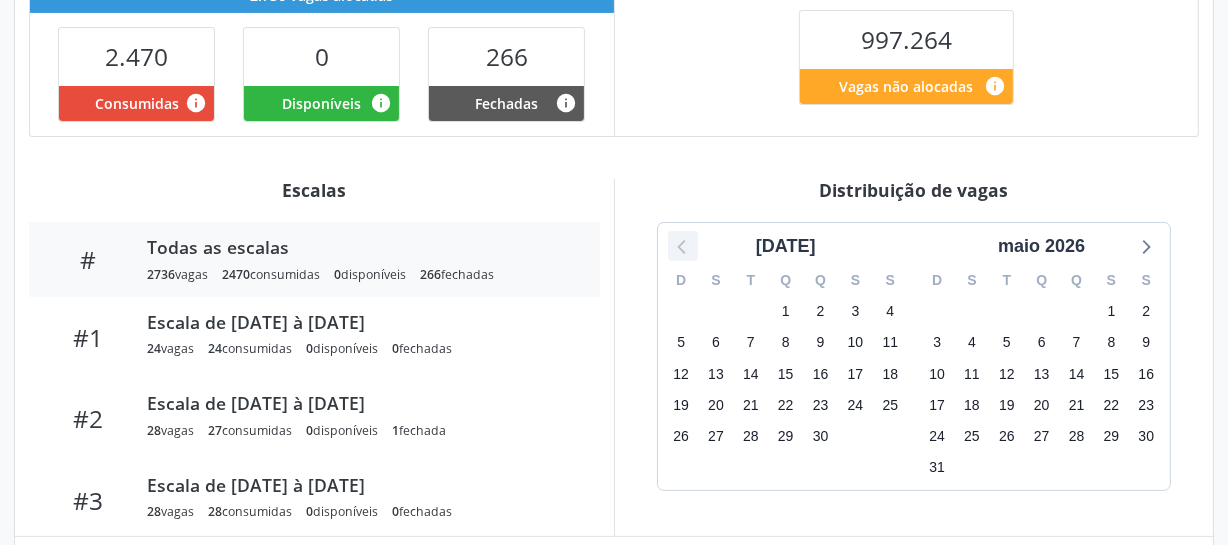 click 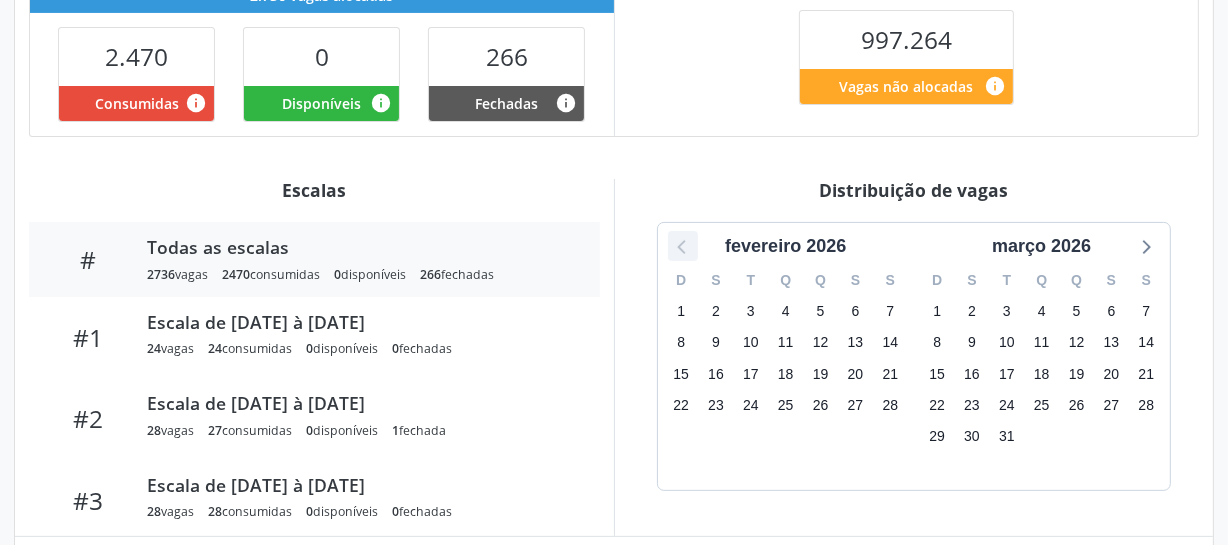 click 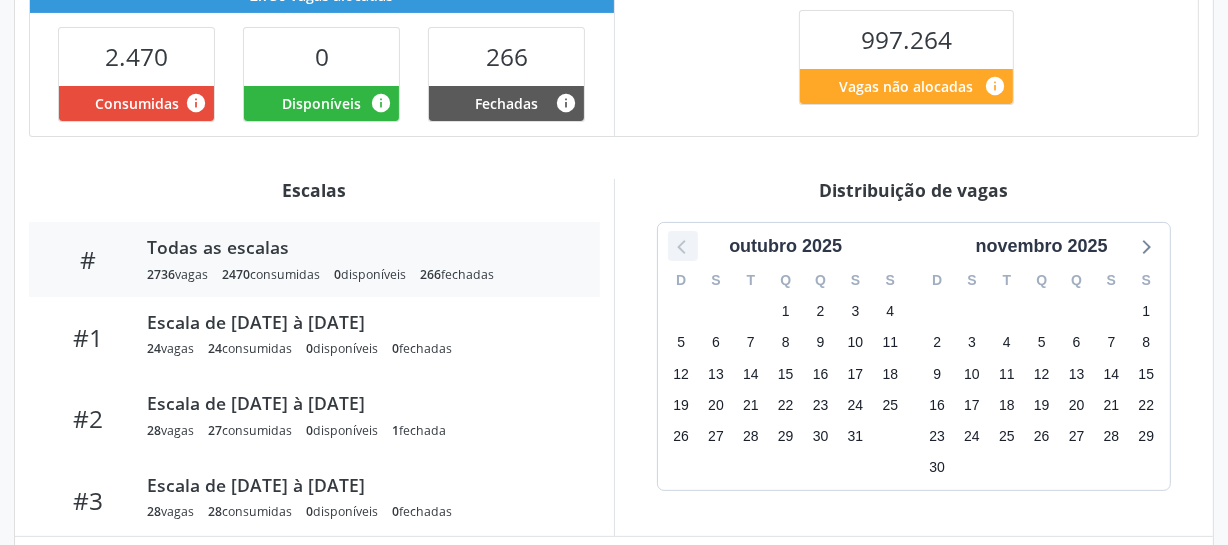 click 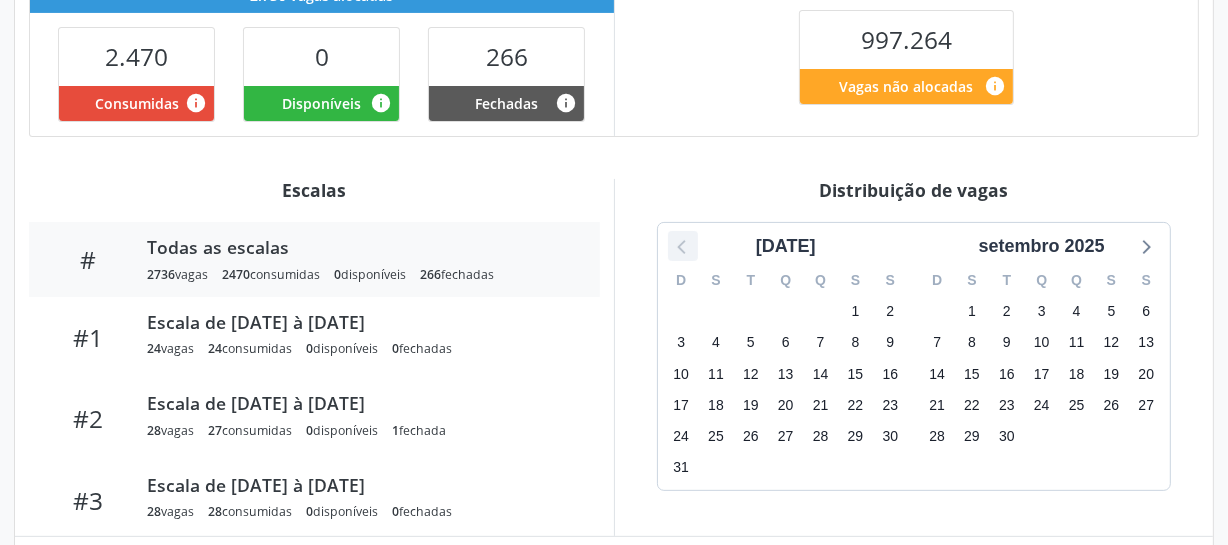 click 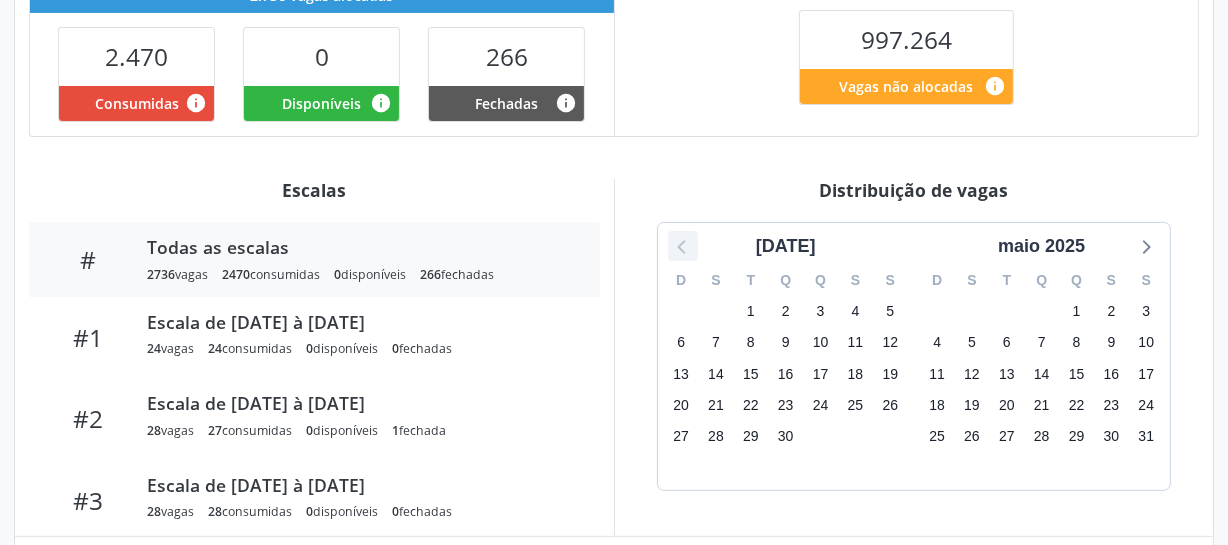 click 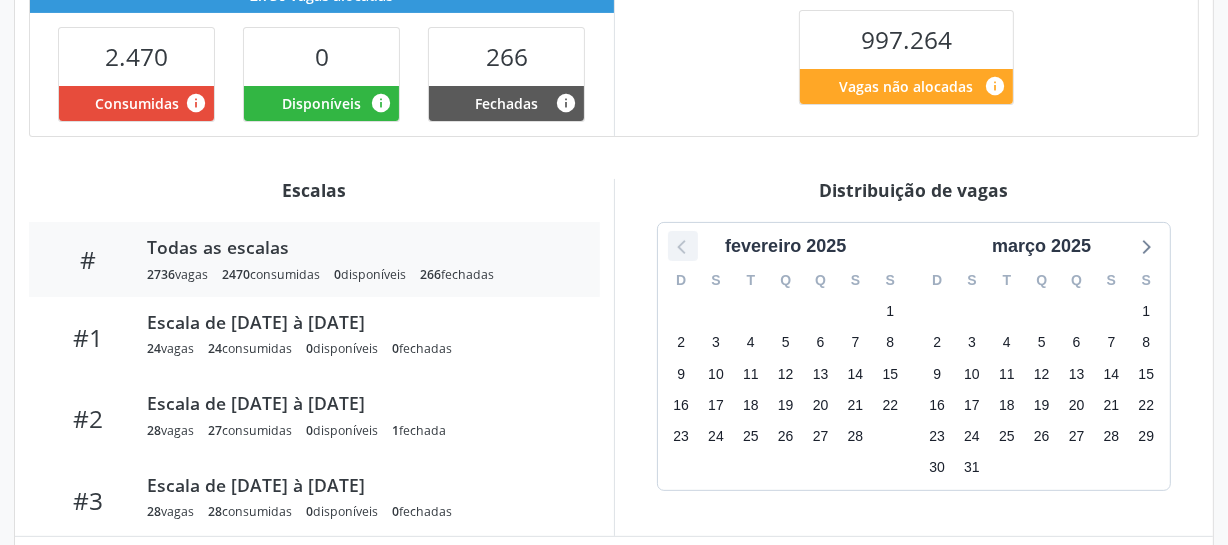 click 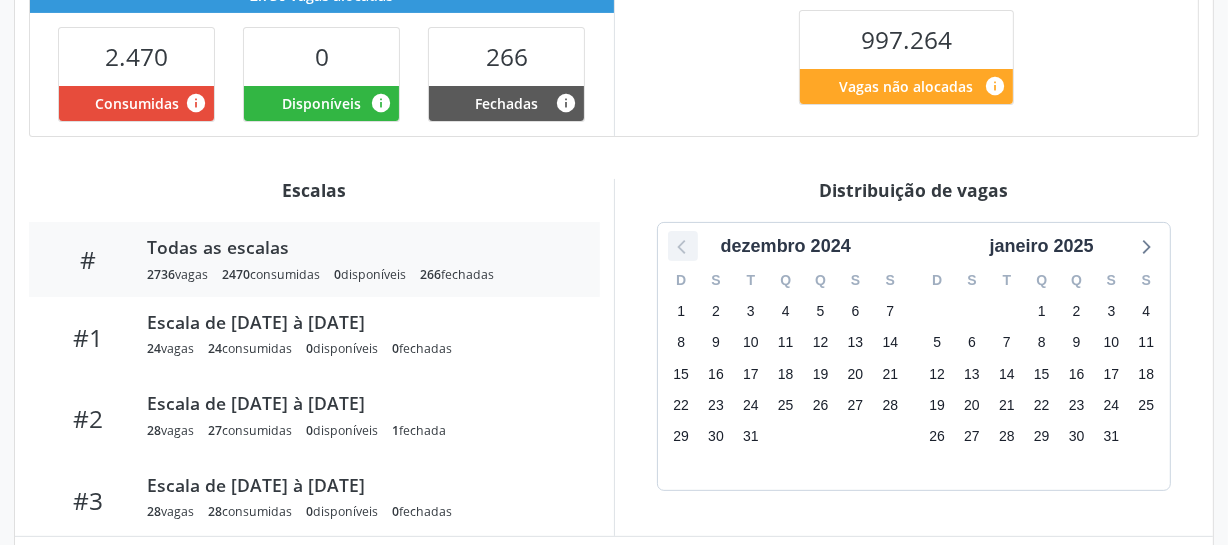 click 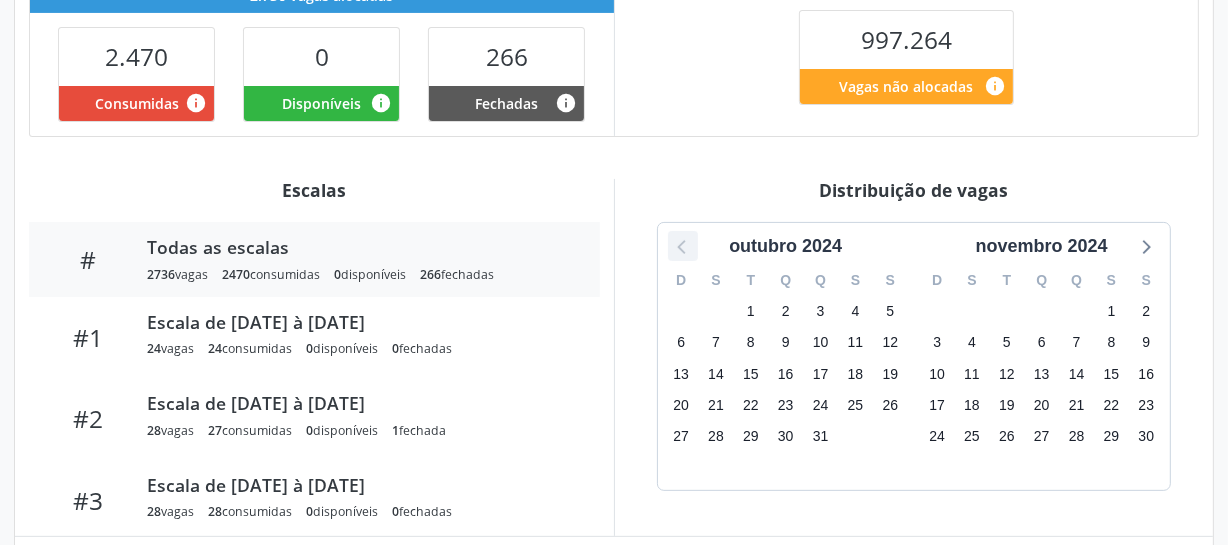 click 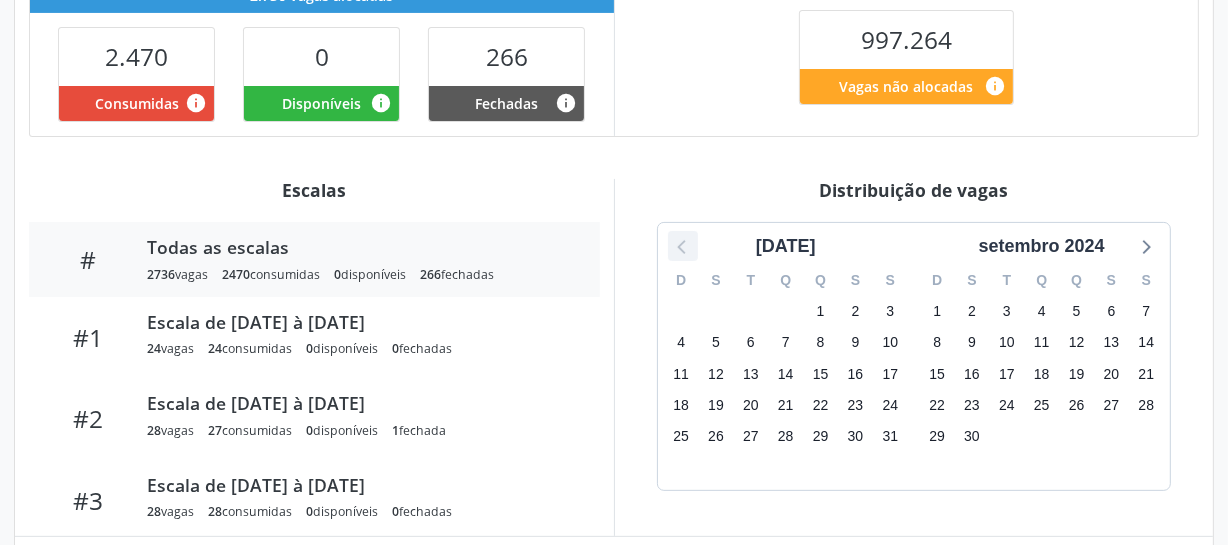 click 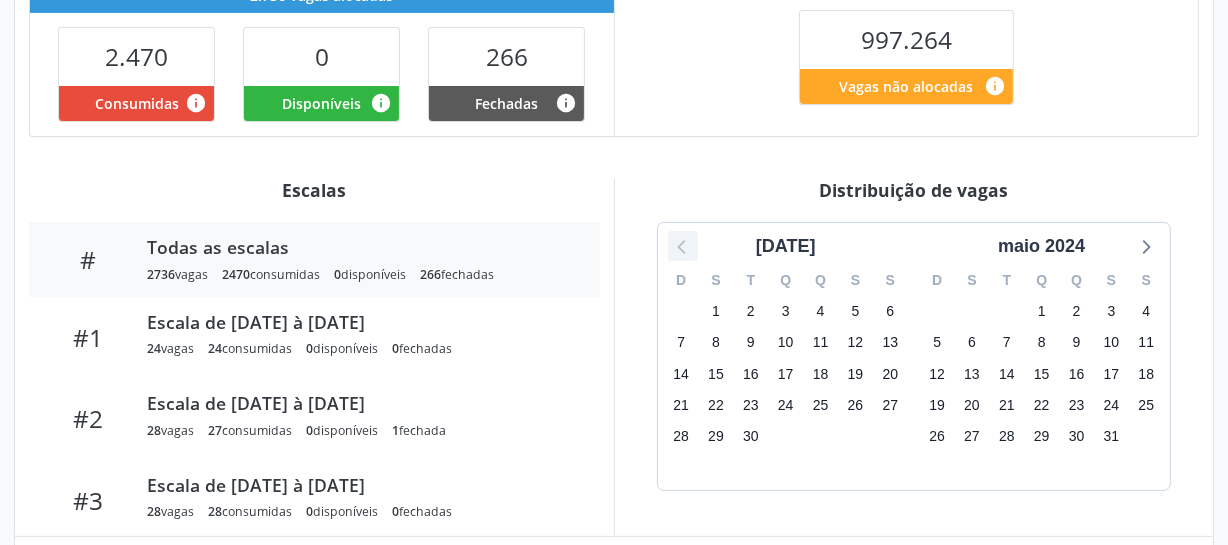 click 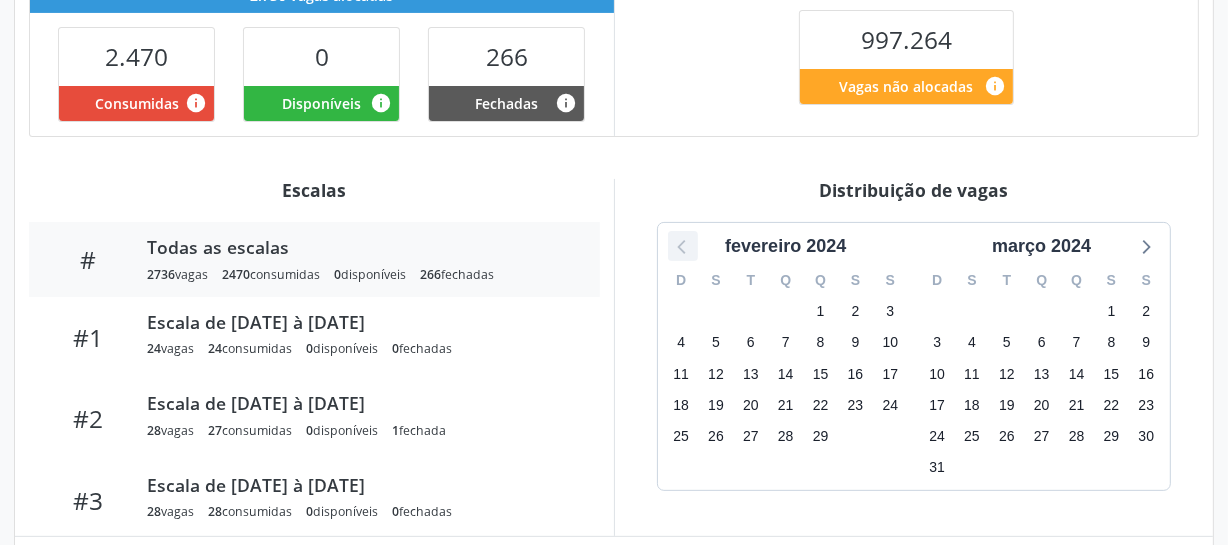 click 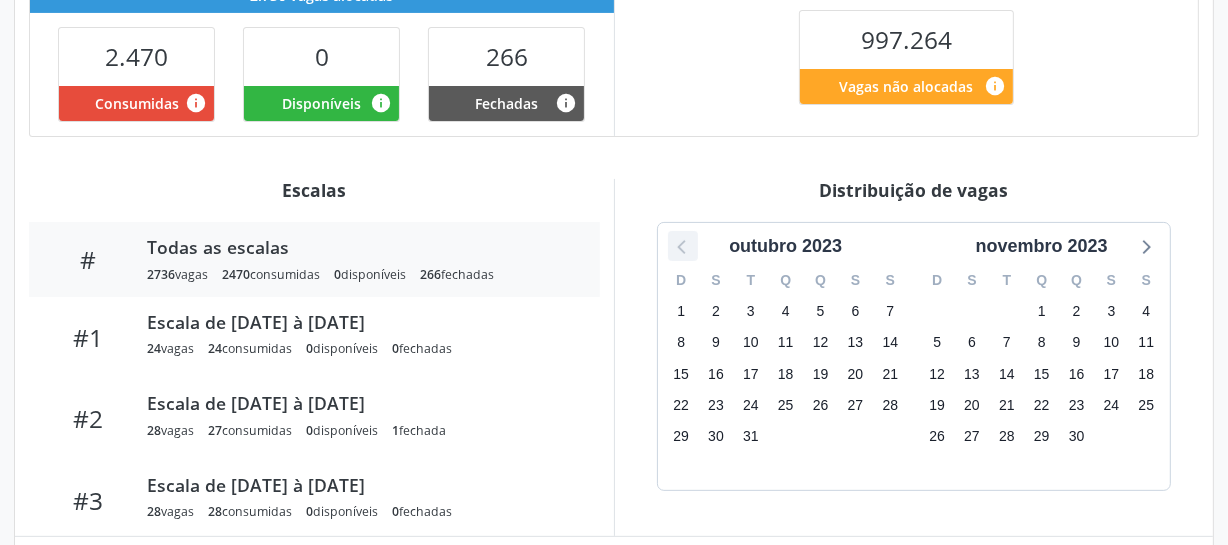 click 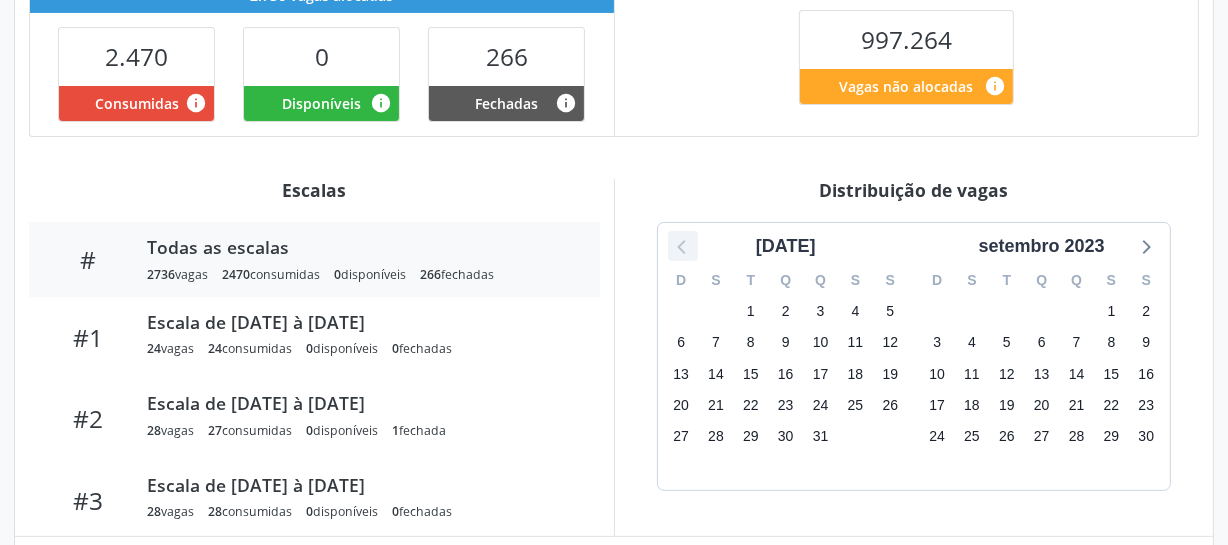 click 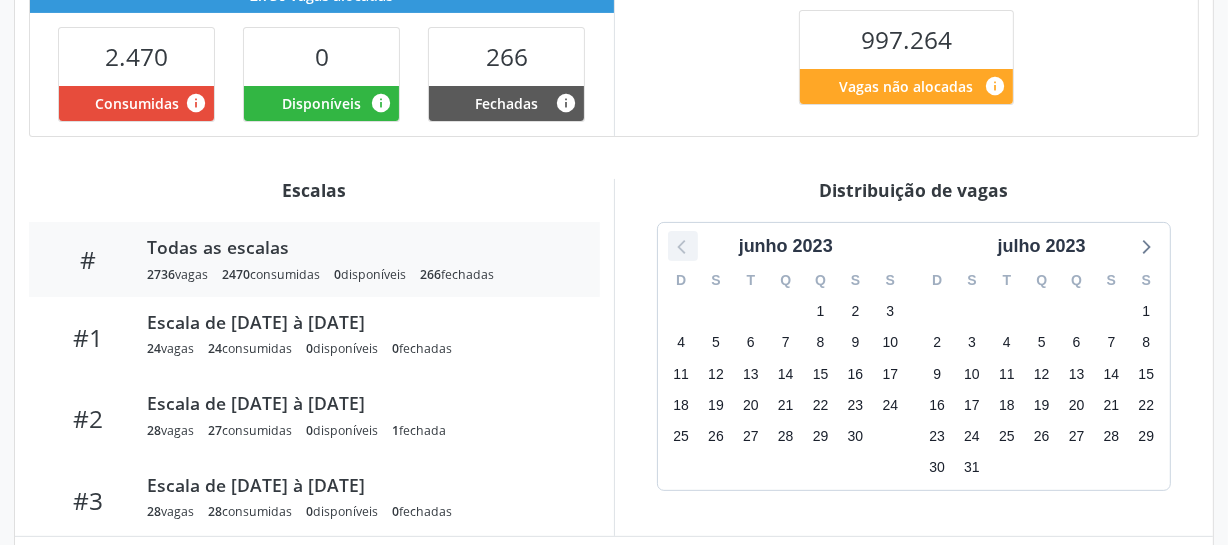 click 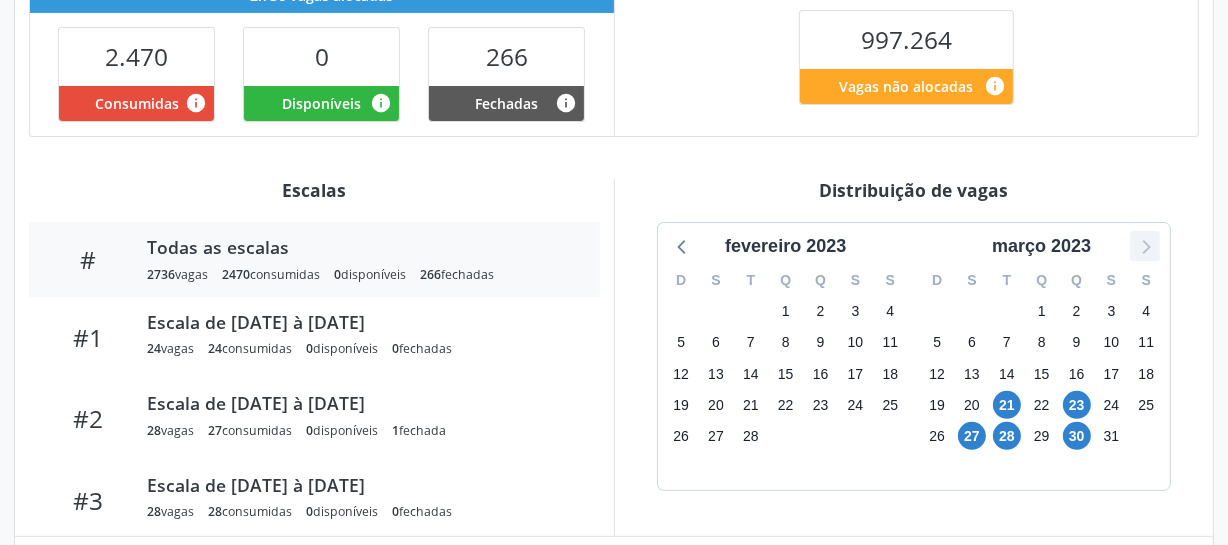 click 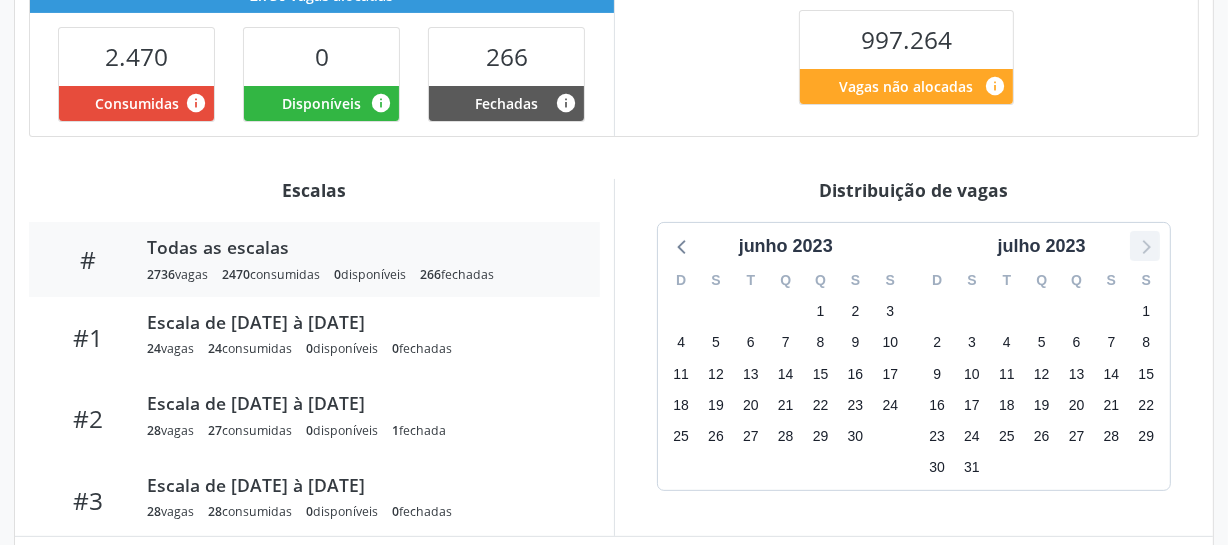 click 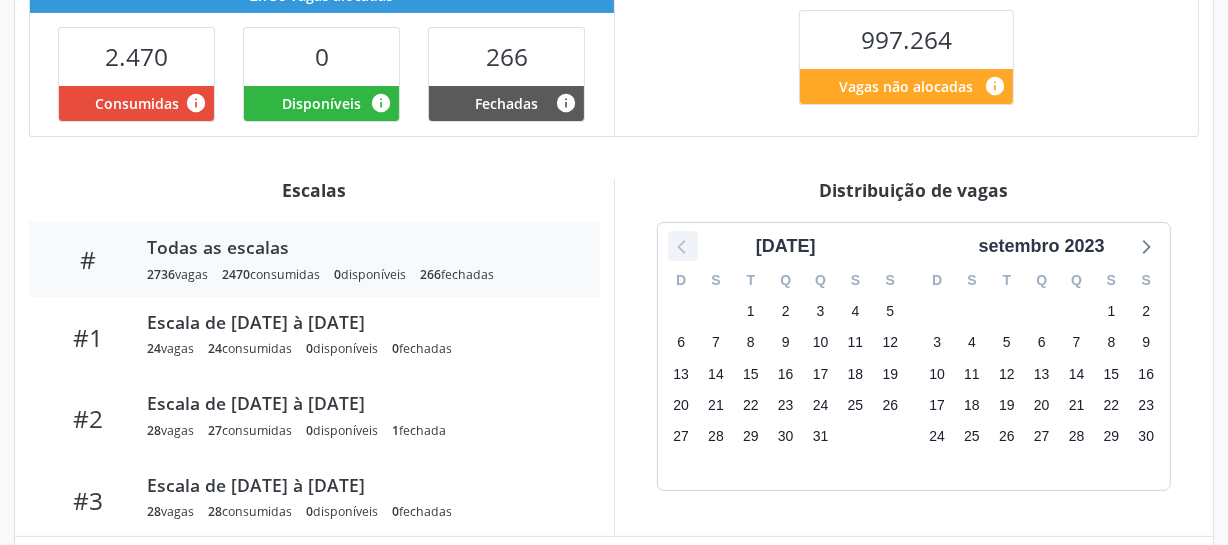 click 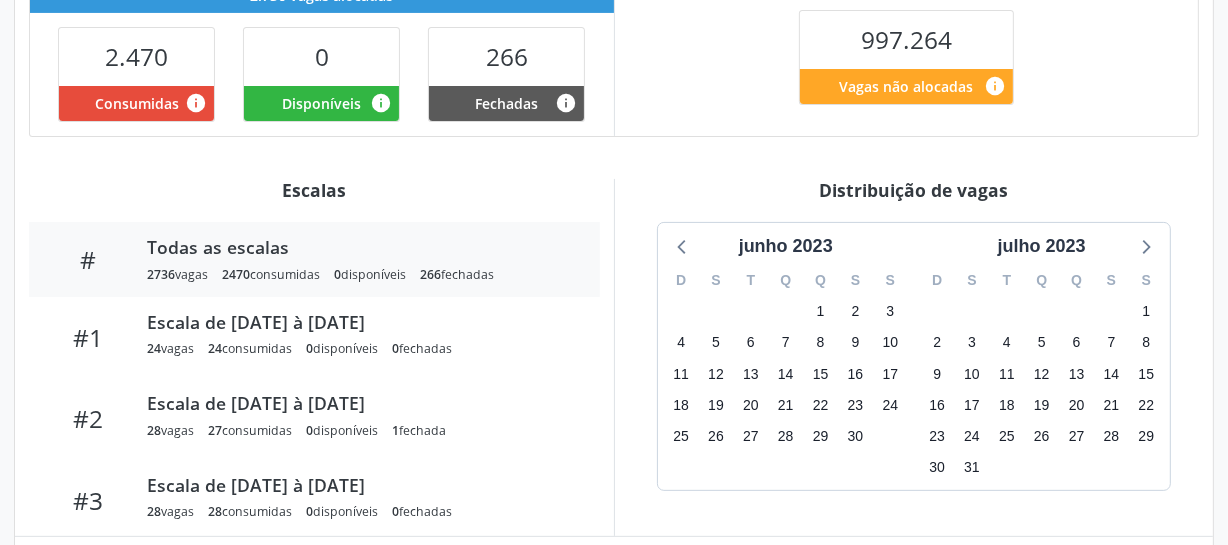 click on "junho 2023" at bounding box center (786, 246) 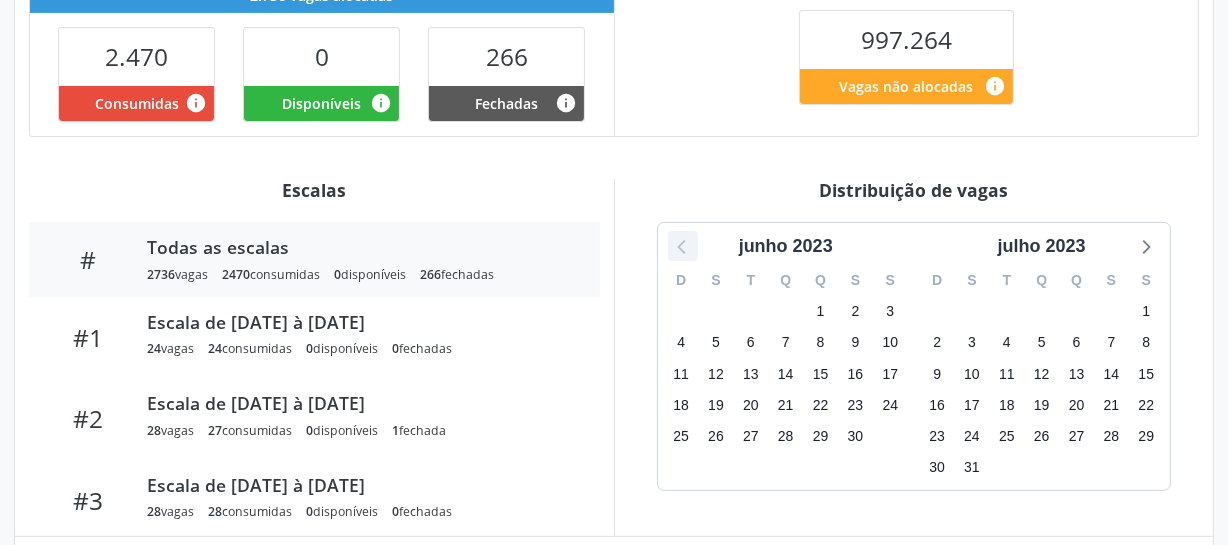 click 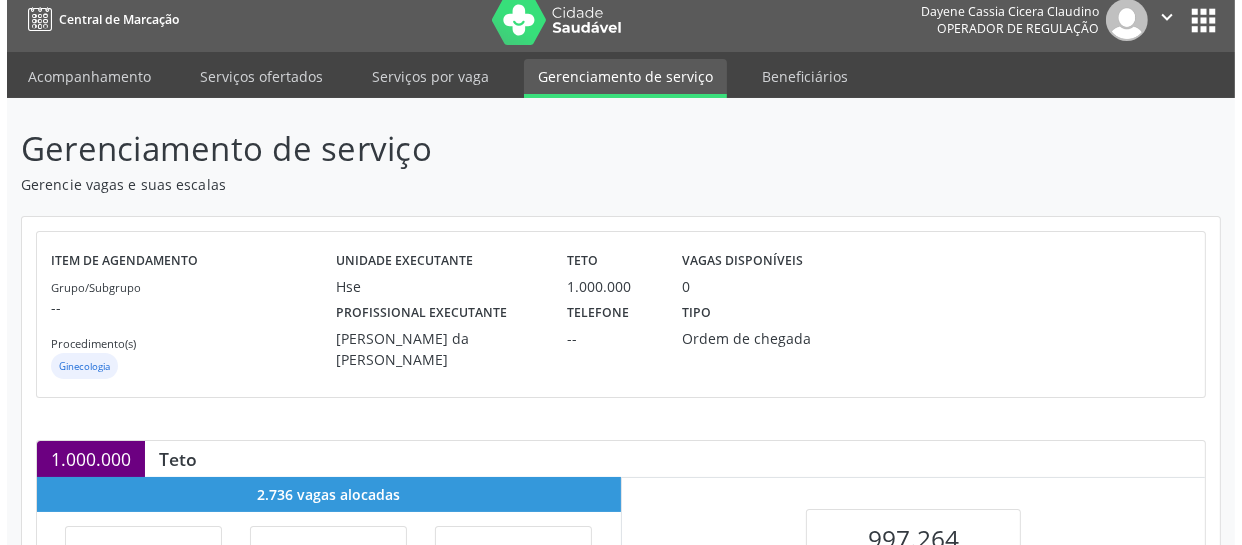 scroll, scrollTop: 0, scrollLeft: 0, axis: both 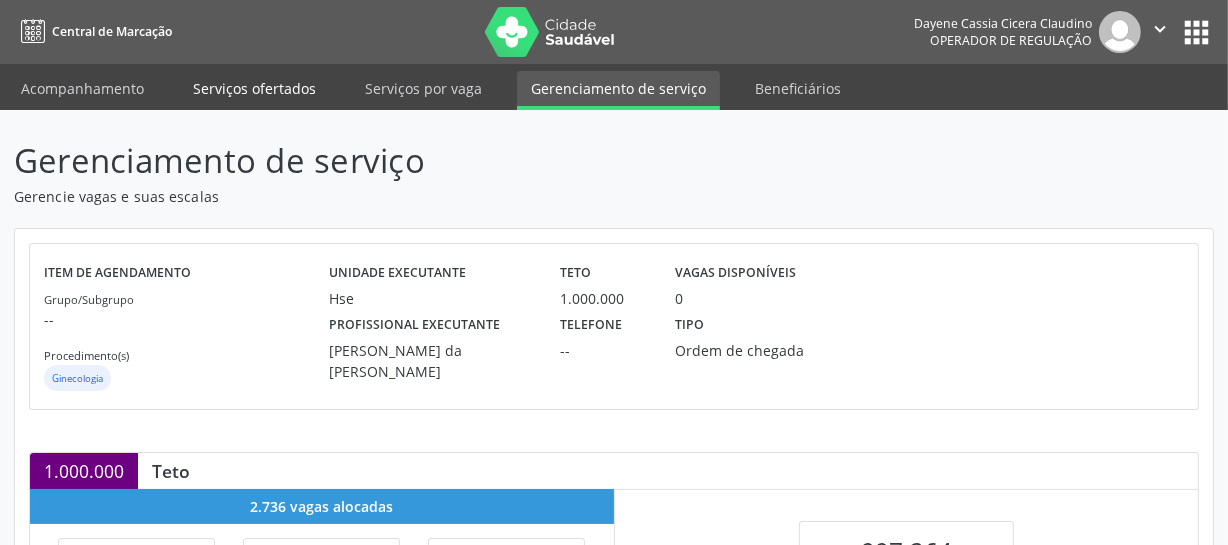 click on "Serviços ofertados" at bounding box center (254, 88) 